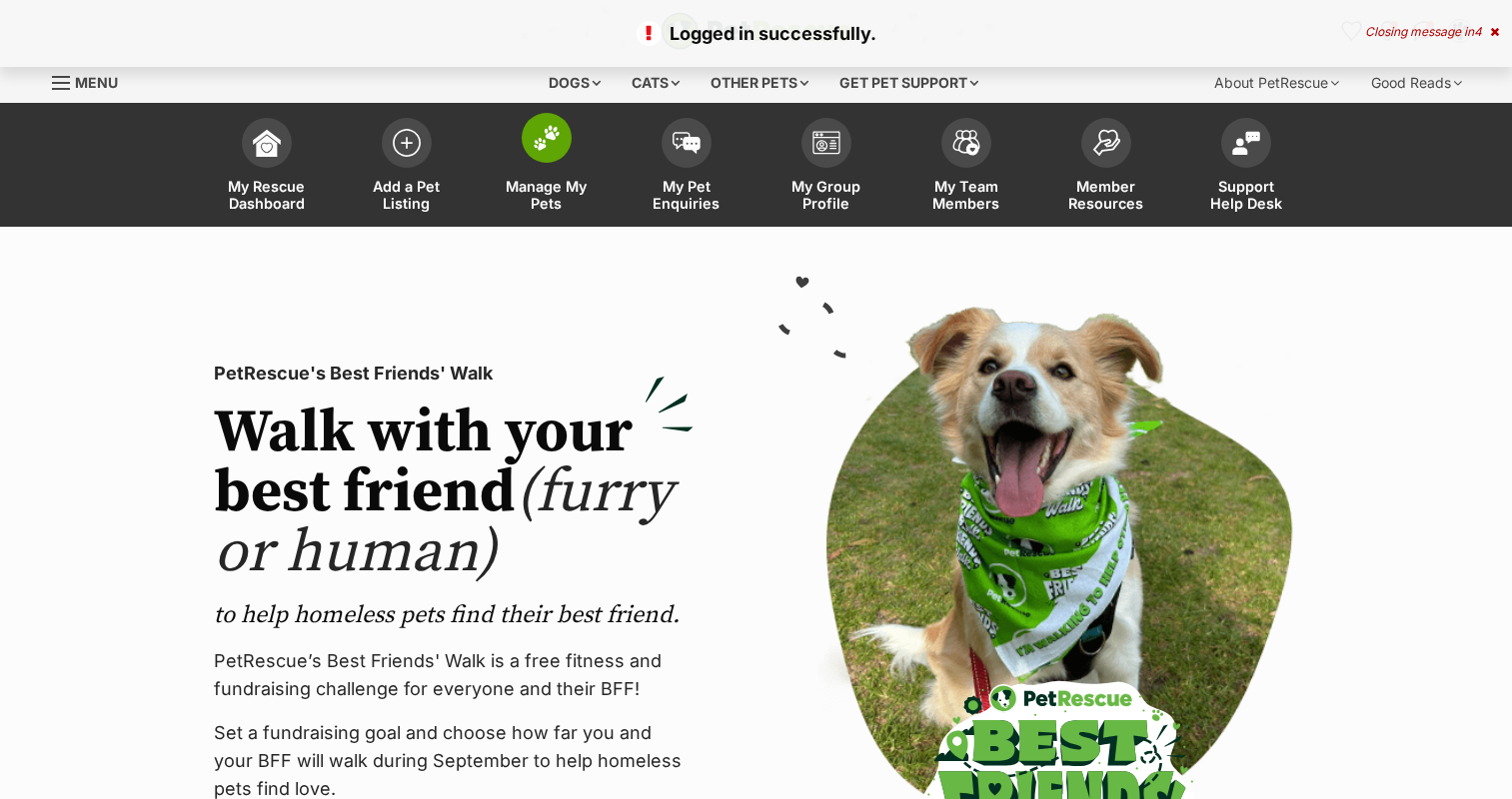 scroll, scrollTop: 0, scrollLeft: 0, axis: both 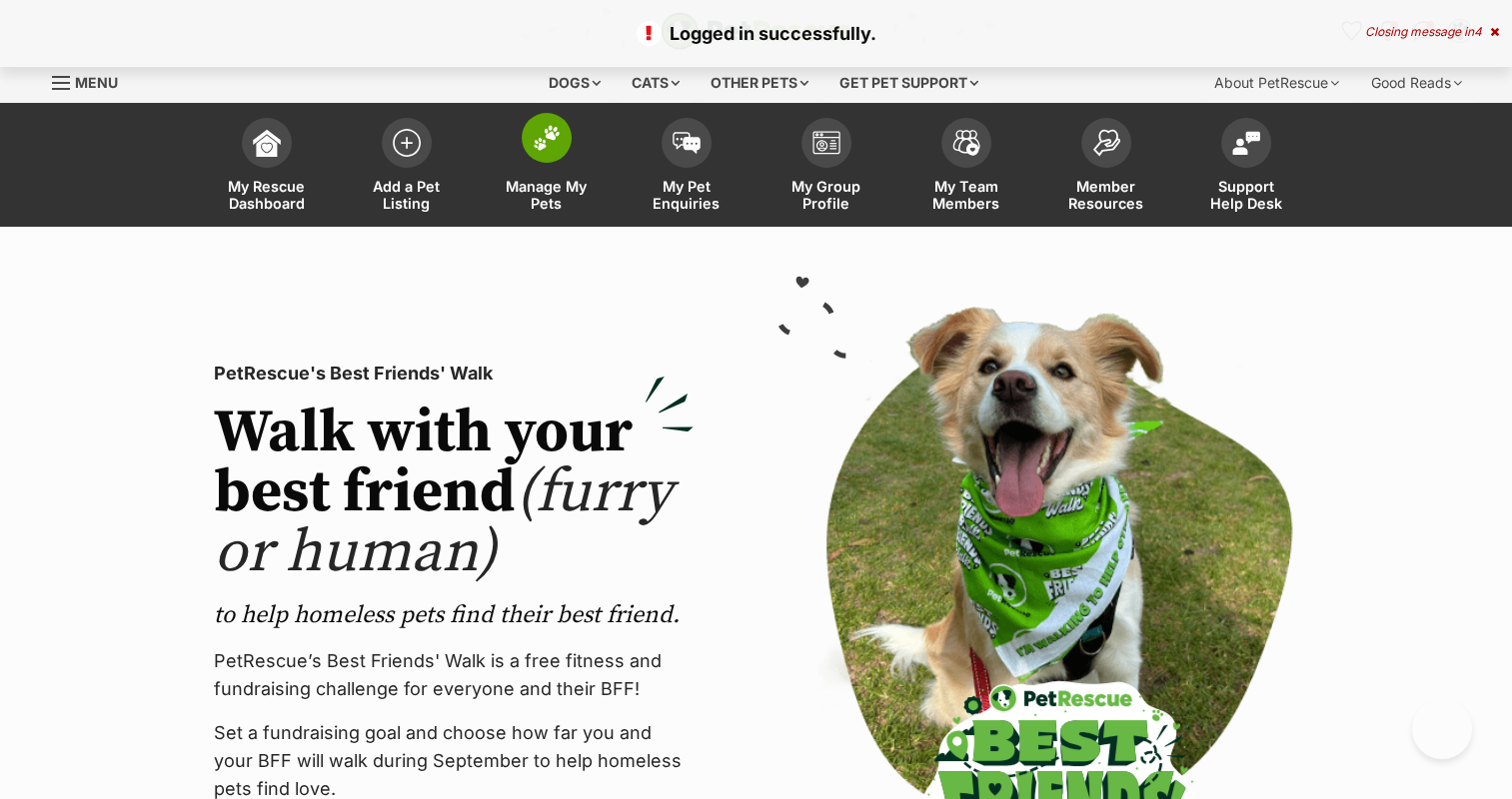 click at bounding box center [547, 138] 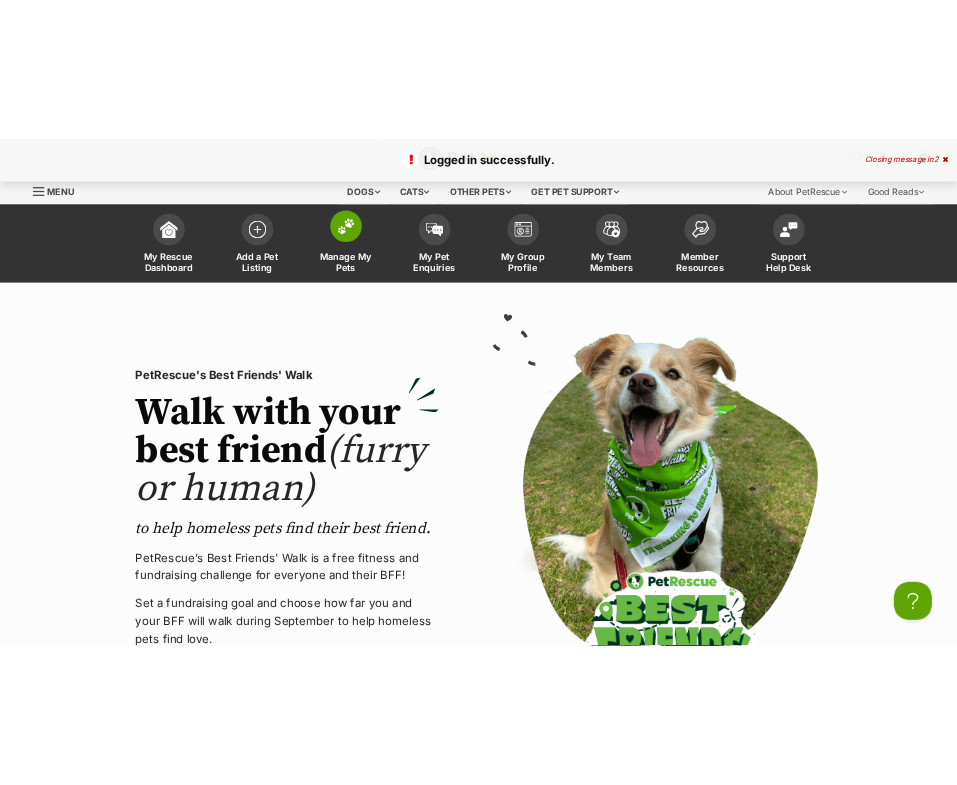 scroll, scrollTop: 0, scrollLeft: 0, axis: both 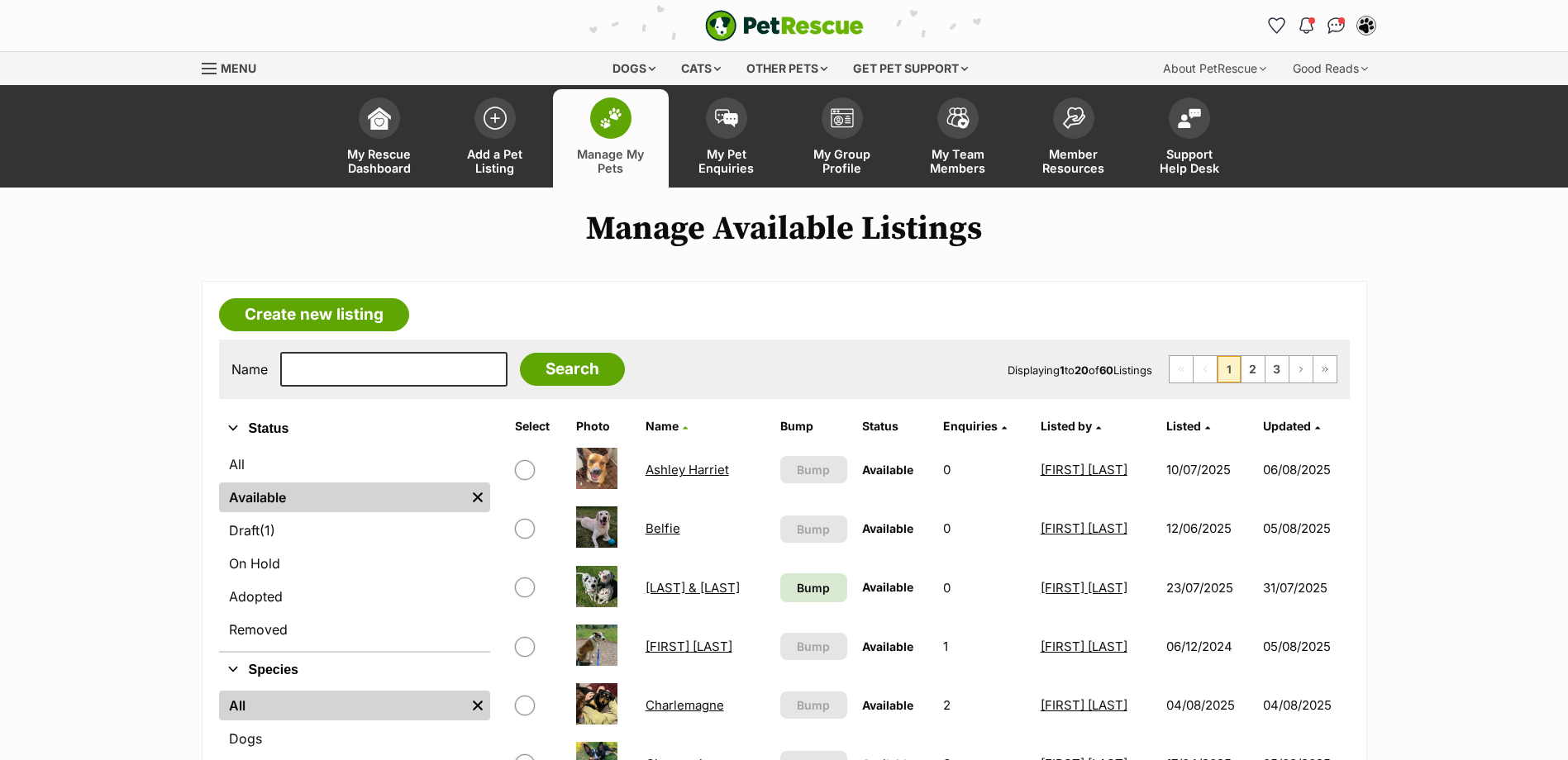 click on "Ashley Harriet" at bounding box center (687, 469) 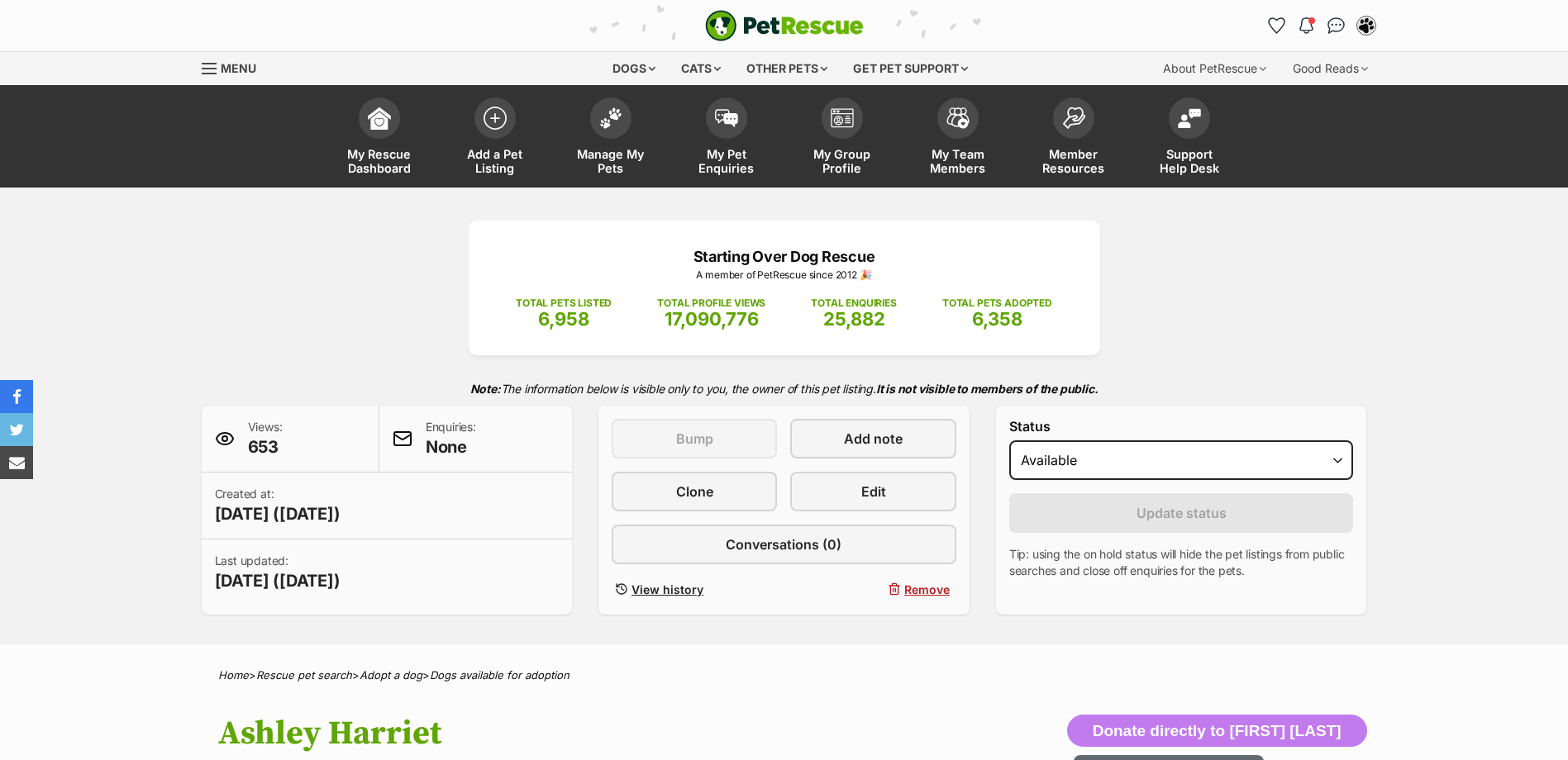 scroll, scrollTop: 0, scrollLeft: 0, axis: both 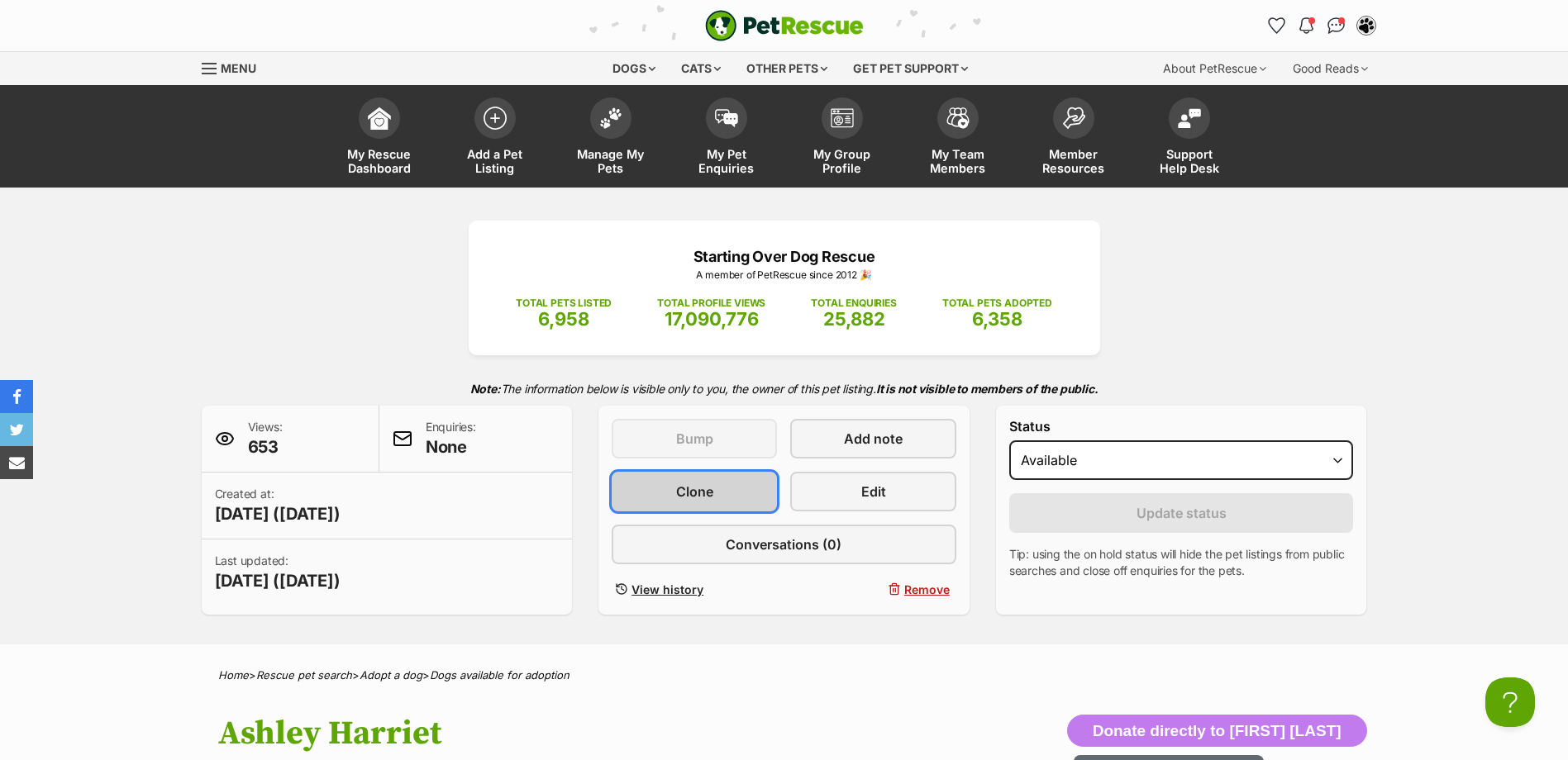 click on "Clone" at bounding box center [694, 492] 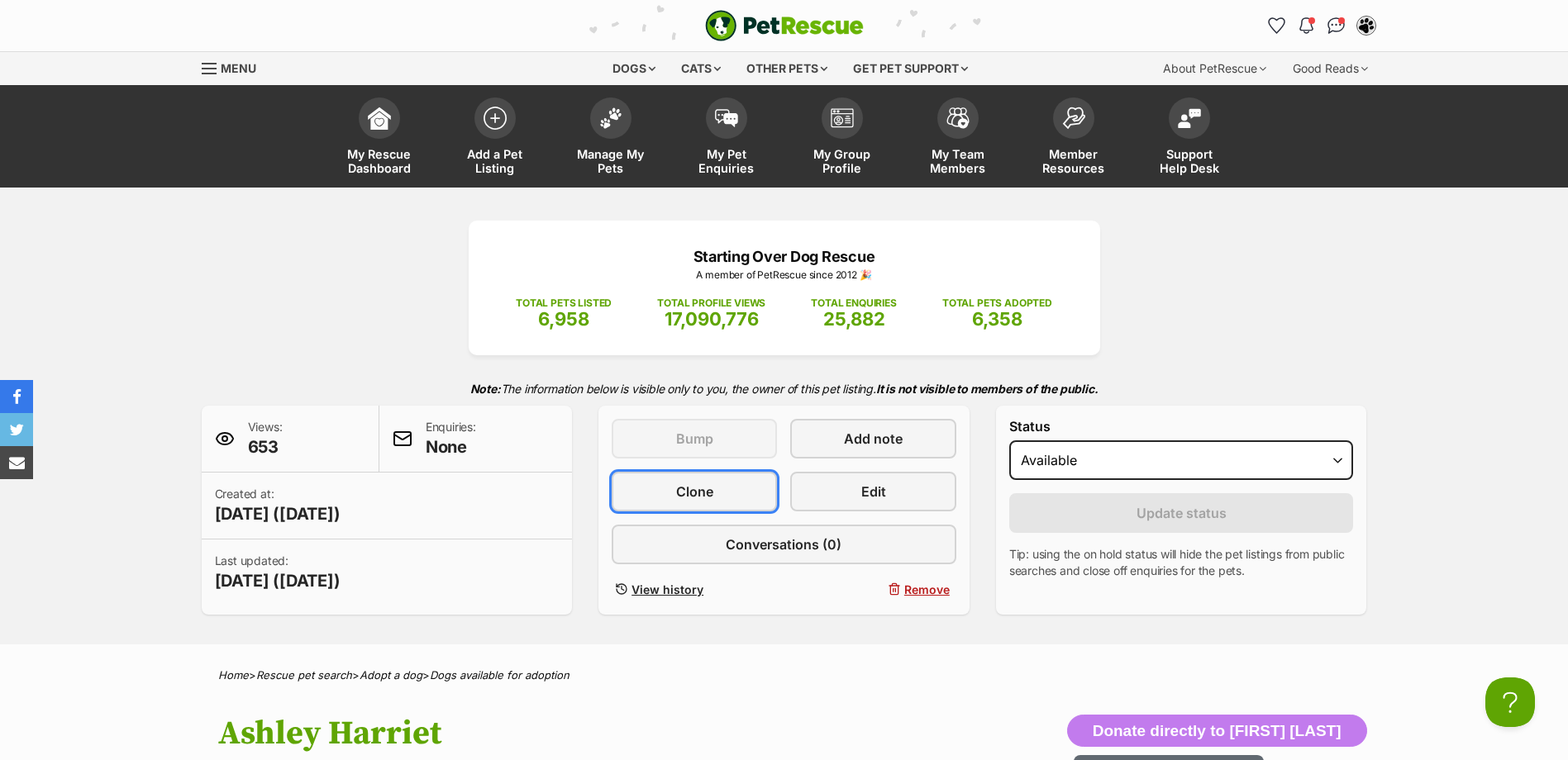 scroll, scrollTop: 0, scrollLeft: 0, axis: both 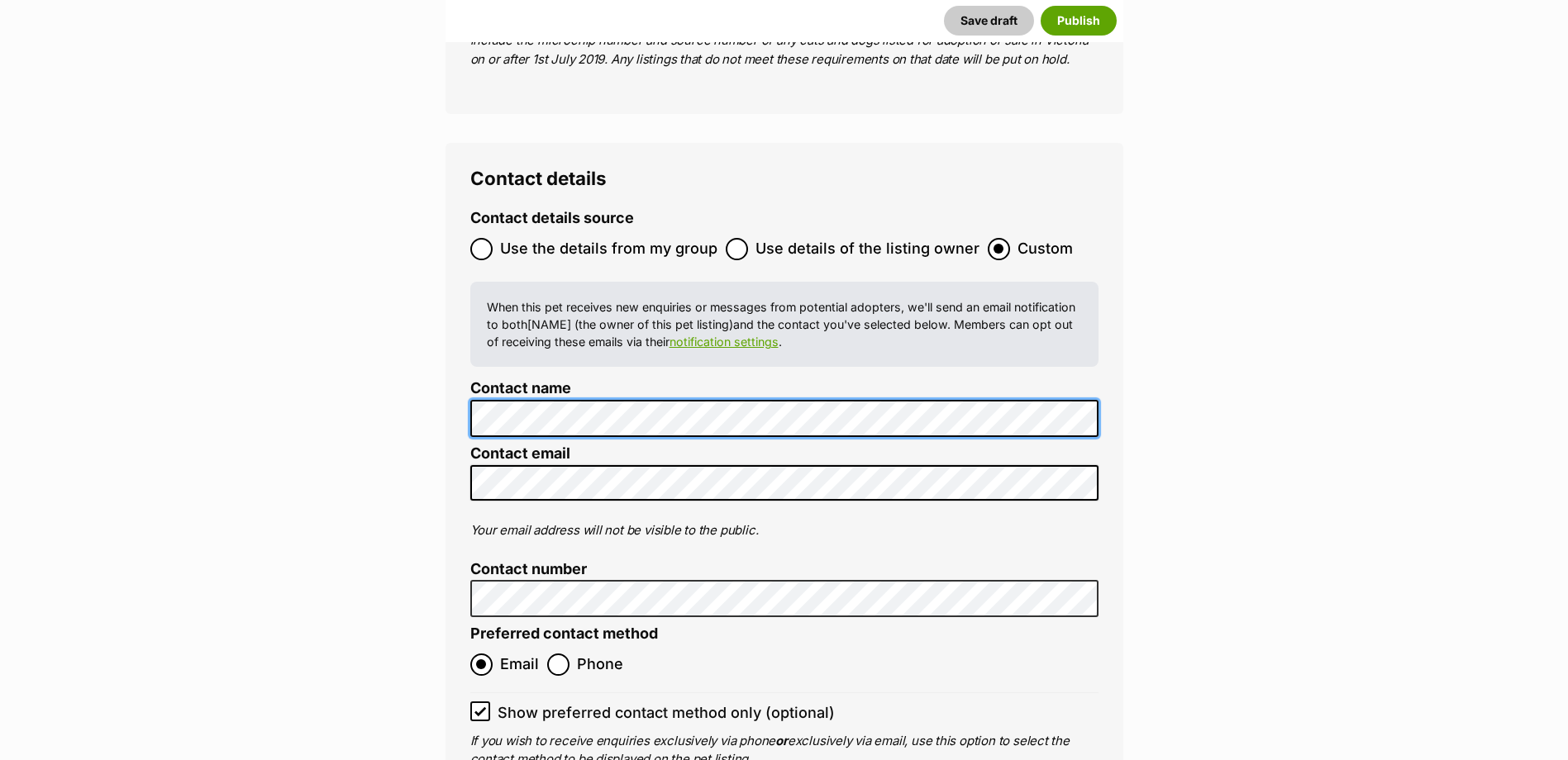click on "New listing
Listing owner Choose an owner Lynda Smith
The owner of the pet listing is able to edit the listing and manage enquiries with potential adopters. Note:
Group Admins
are also able to edit this pet listing and manage all it's enquiries.
Any time this pet receives new enquiries or messages from potential adopters, we'll also send you an email notification. Members can opt out of receiving these emails via their
notification settings .
About This Pet Name
Henlo there, it looks like you might be using the pet name field to indicate that this pet is now on hold - we recommend updating the status to on hold from the listing page instead!
Every pet deserves a name. If you don’t know the pet’s name, make one up! It can be something simple and sweet like ‘Fluffy’, or get creative and have some fun with it. A name helps potential adopters connect with the pet.
Species Dog
Best feature (optional)
Personality 6484  characters remaining" at bounding box center [784, -2620] 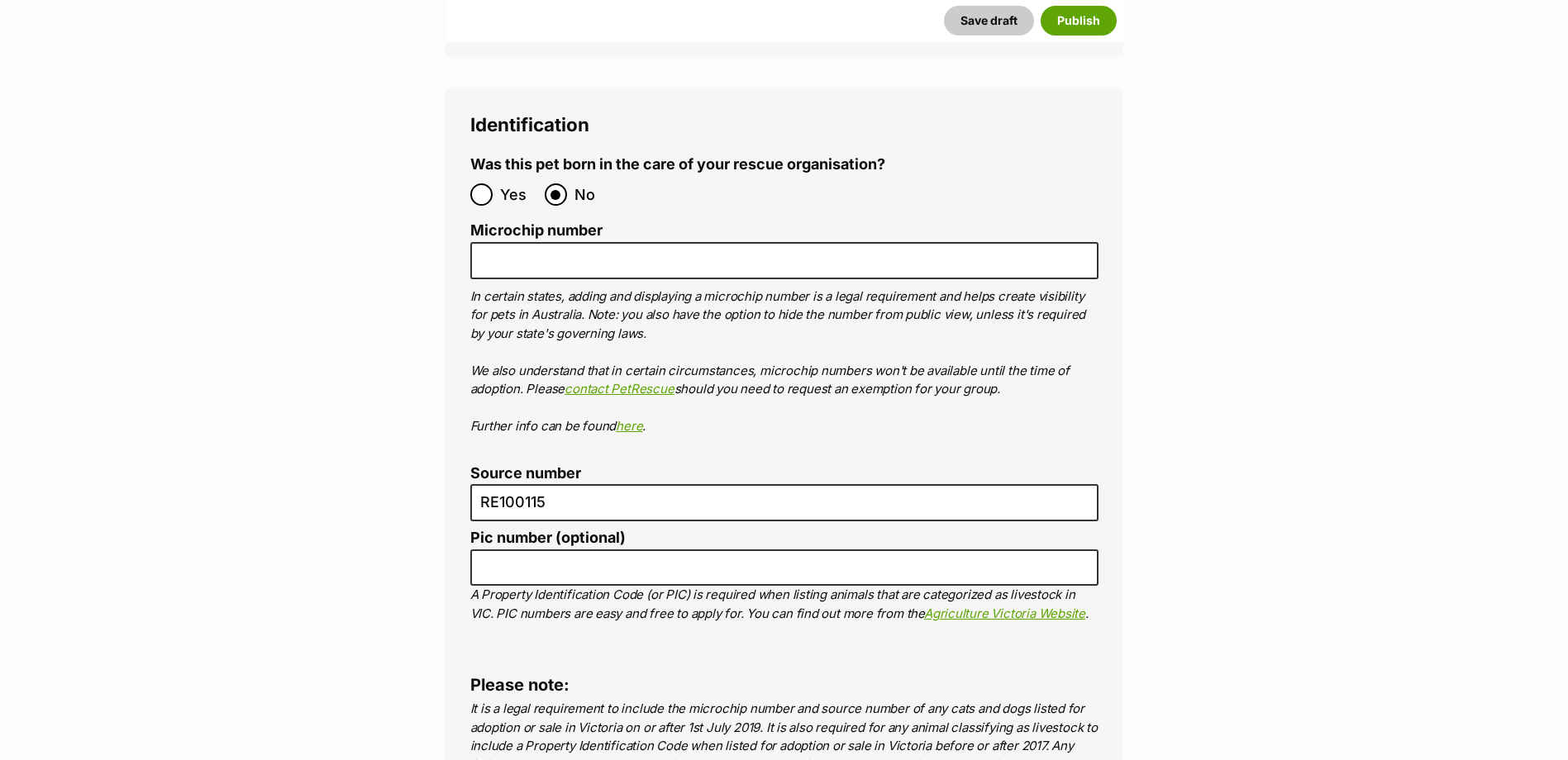 scroll, scrollTop: 5433, scrollLeft: 0, axis: vertical 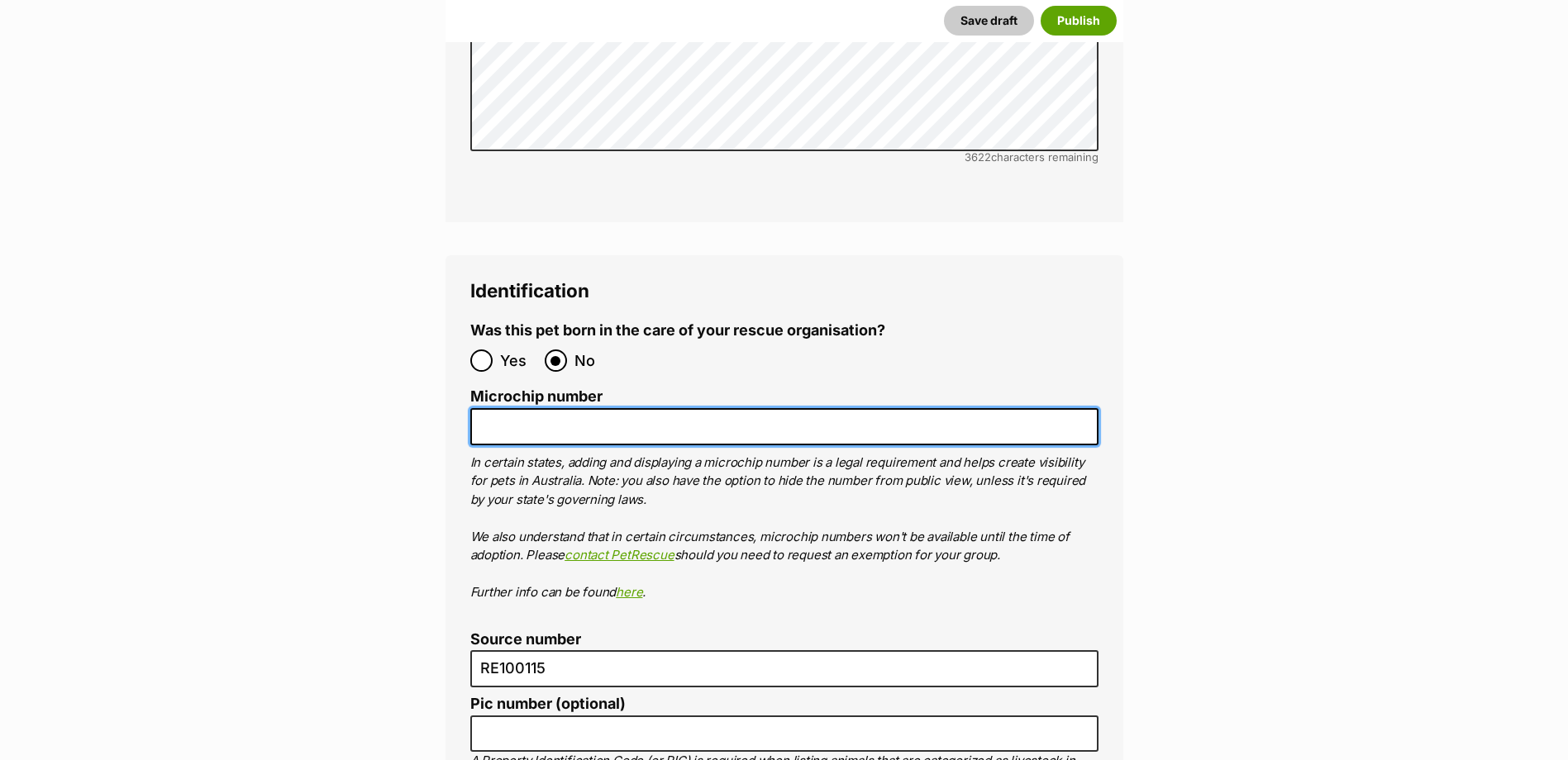 click on "Microchip number" at bounding box center [784, 426] 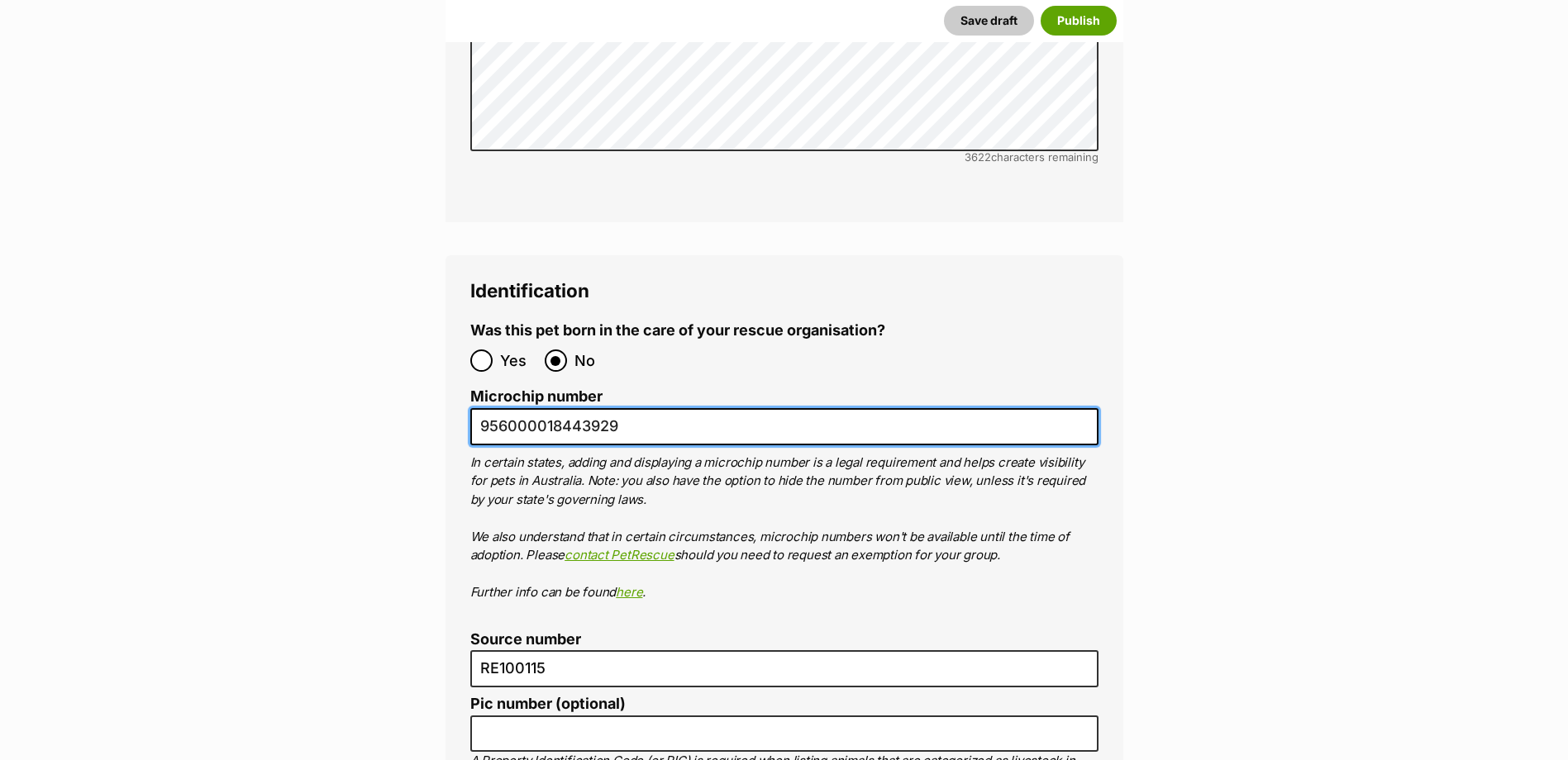 drag, startPoint x: 506, startPoint y: 422, endPoint x: 367, endPoint y: 402, distance: 140.43148 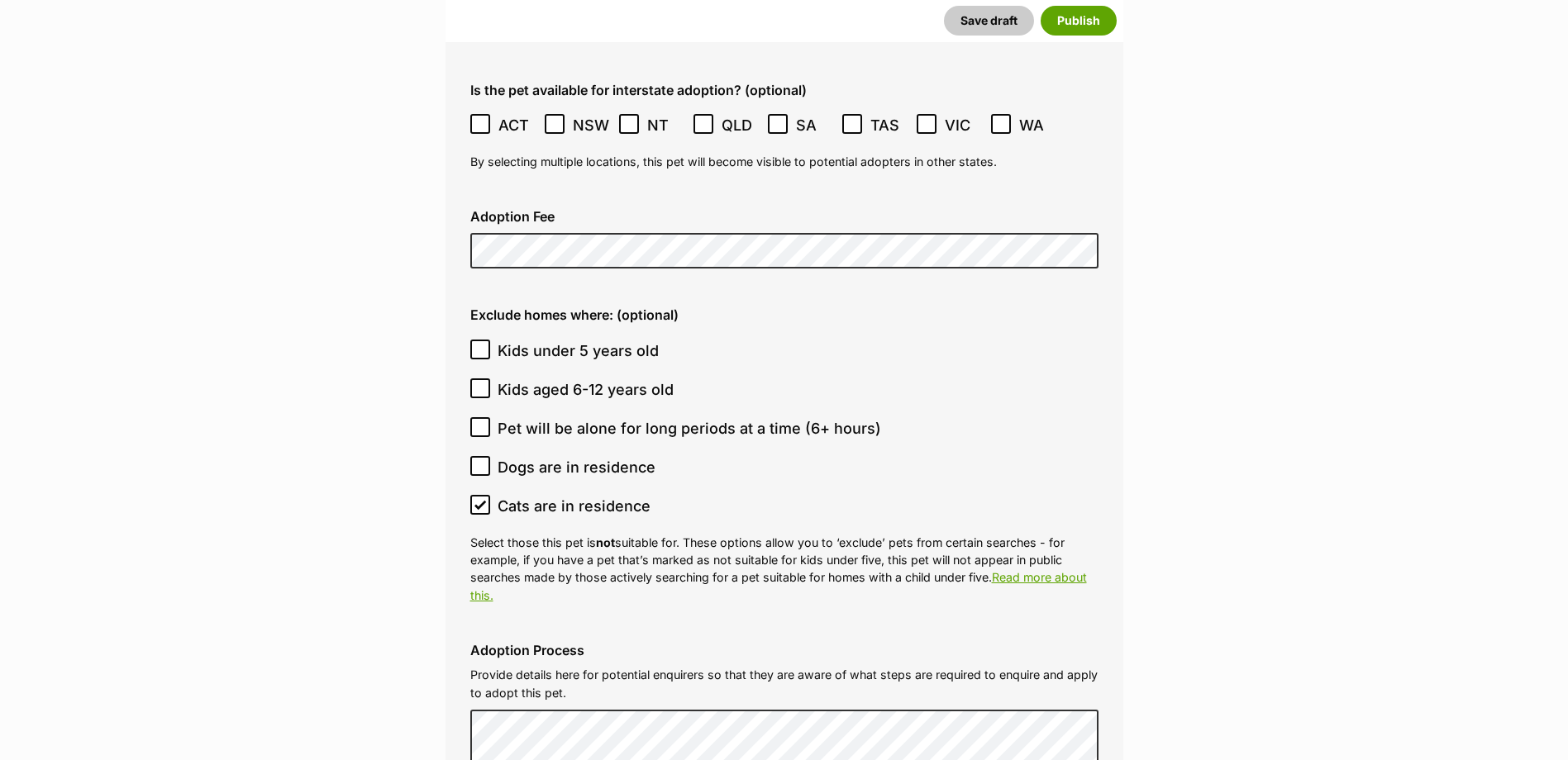 scroll, scrollTop: 4442, scrollLeft: 0, axis: vertical 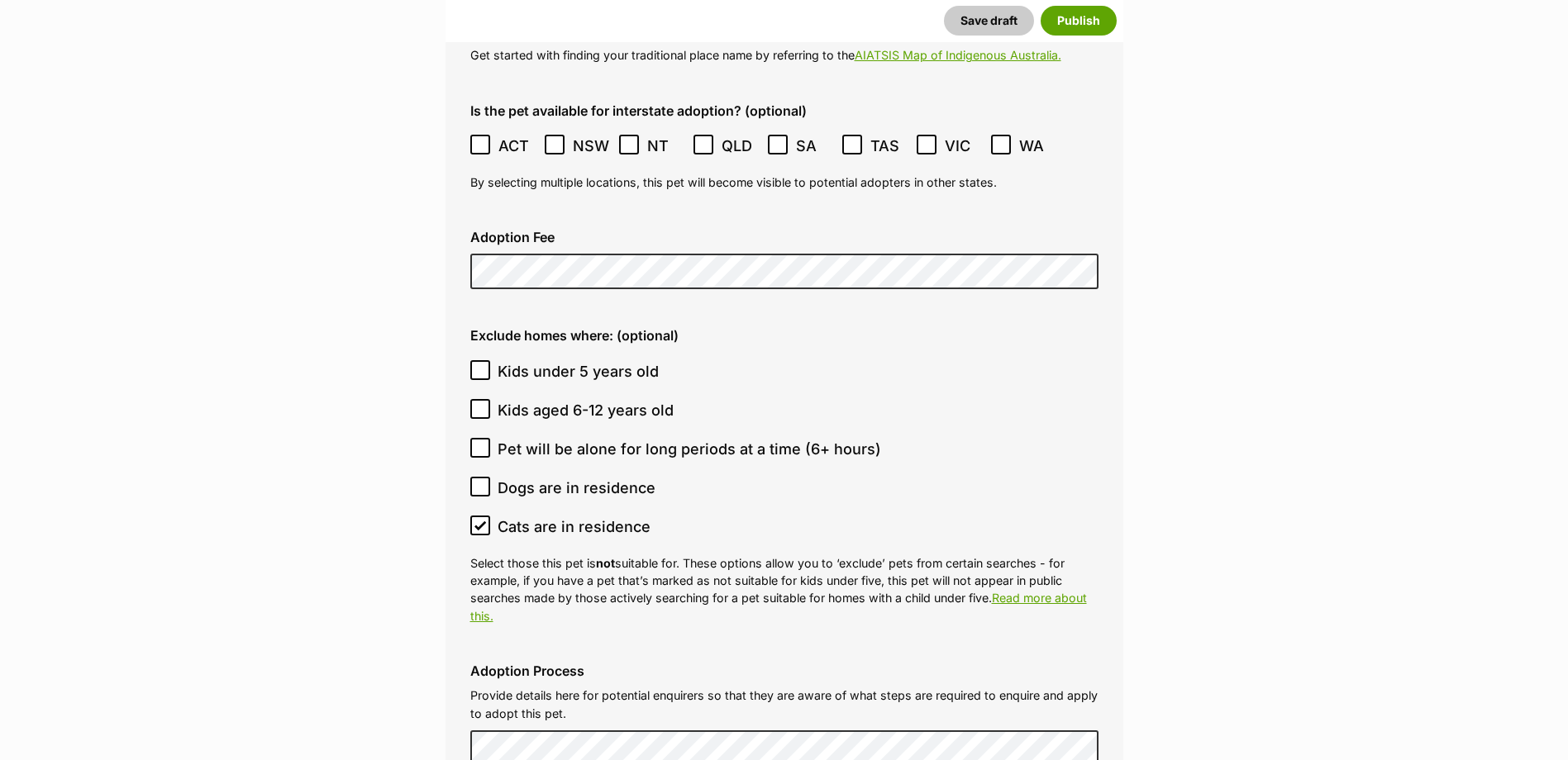 type on "956000018443929" 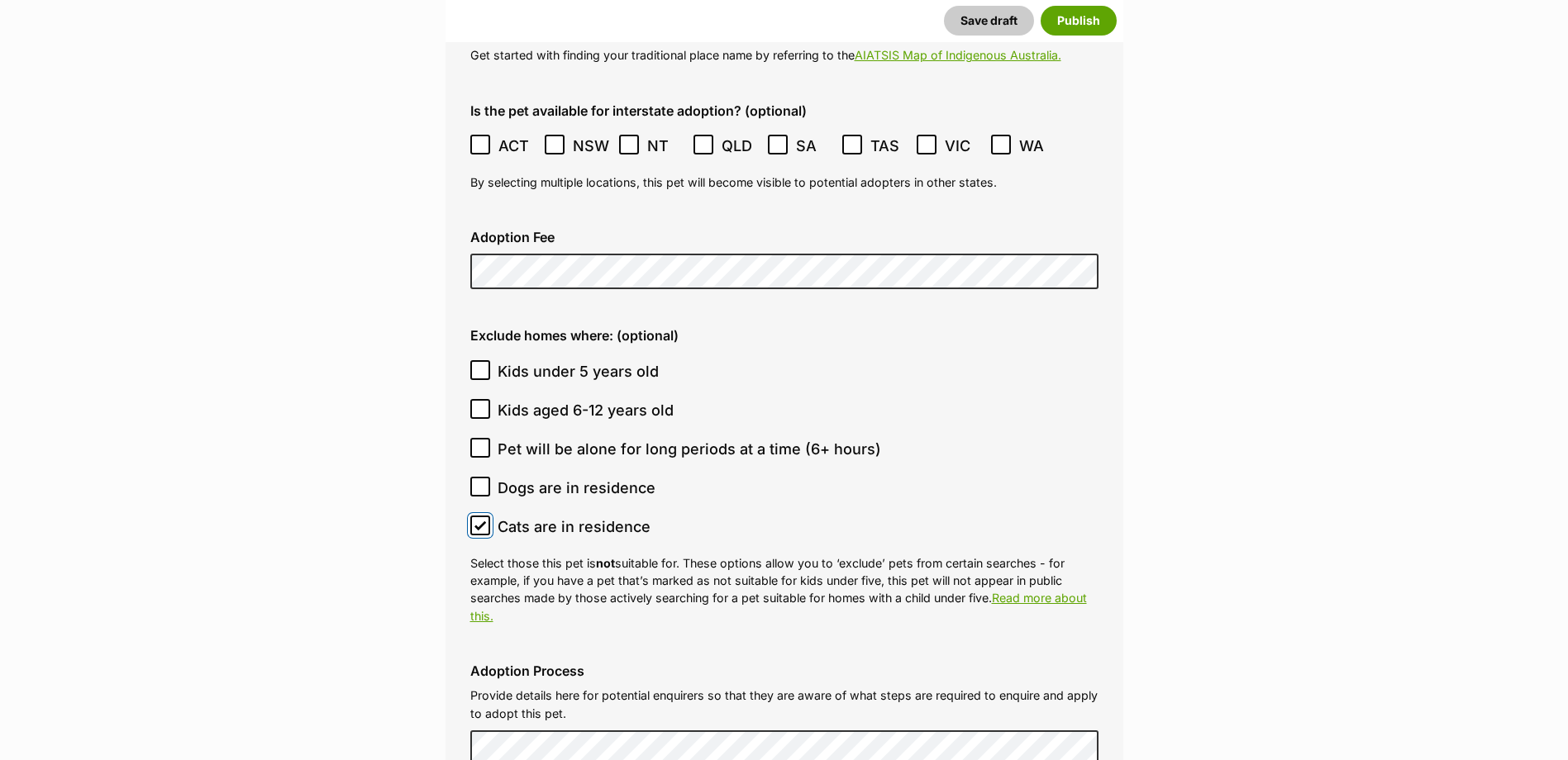 click on "Cats are in residence" at bounding box center (480, 525) 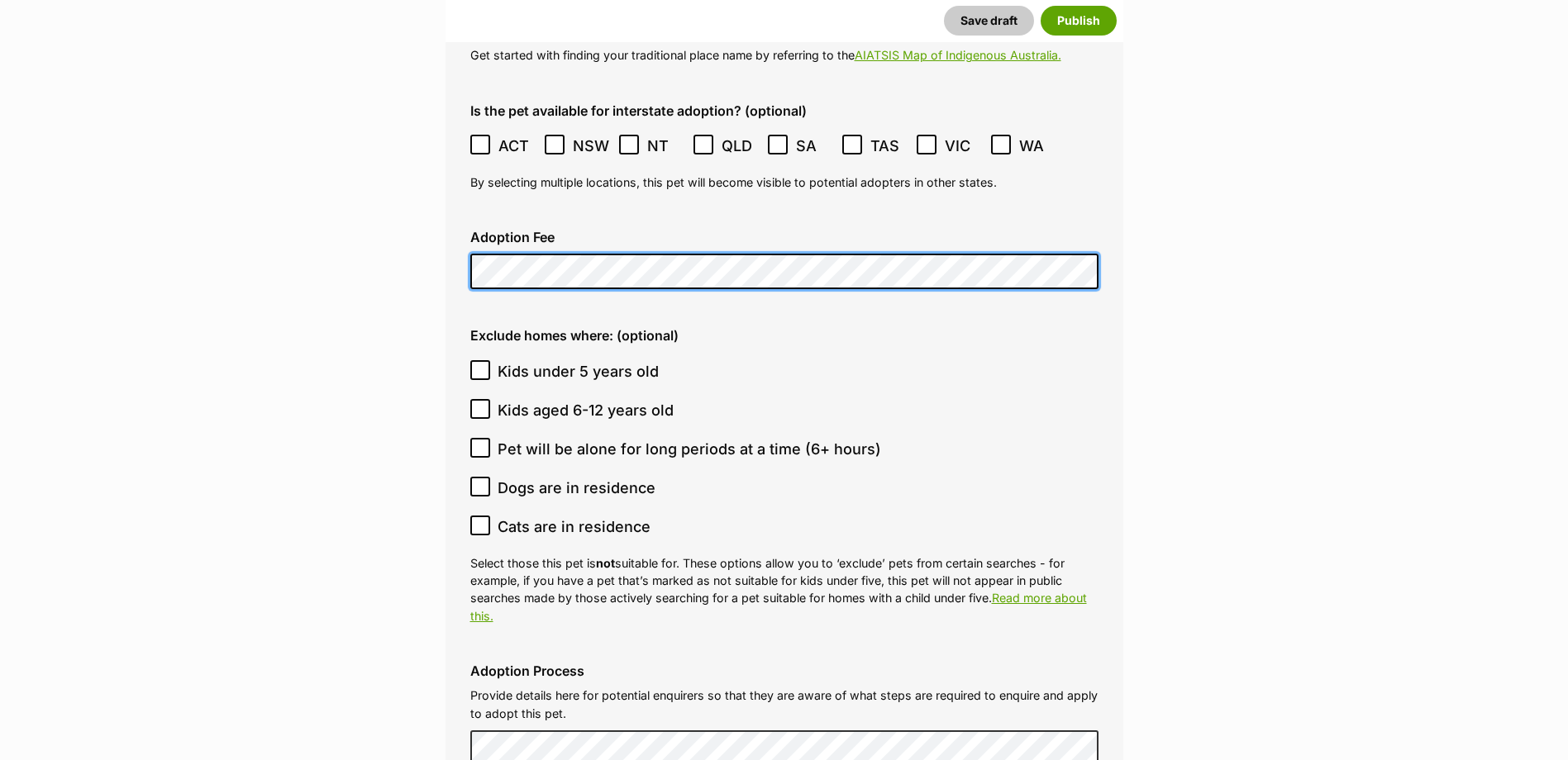 click on "New listing
Listing owner Choose an owner Lynda Smith
The owner of the pet listing is able to edit the listing and manage enquiries with potential adopters. Note:
Group Admins
are also able to edit this pet listing and manage all it's enquiries.
Any time this pet receives new enquiries or messages from potential adopters, we'll also send you an email notification. Members can opt out of receiving these emails via their
notification settings .
About This Pet Name
Henlo there, it looks like you might be using the pet name field to indicate that this pet is now on hold - we recommend updating the status to on hold from the listing page instead!
Every pet deserves a name. If you don’t know the pet’s name, make one up! It can be something simple and sweet like ‘Fluffy’, or get creative and have some fun with it. A name helps potential adopters connect with the pet.
Species Dog
Best feature (optional)
Personality 6484  characters remaining" at bounding box center (784, -720) 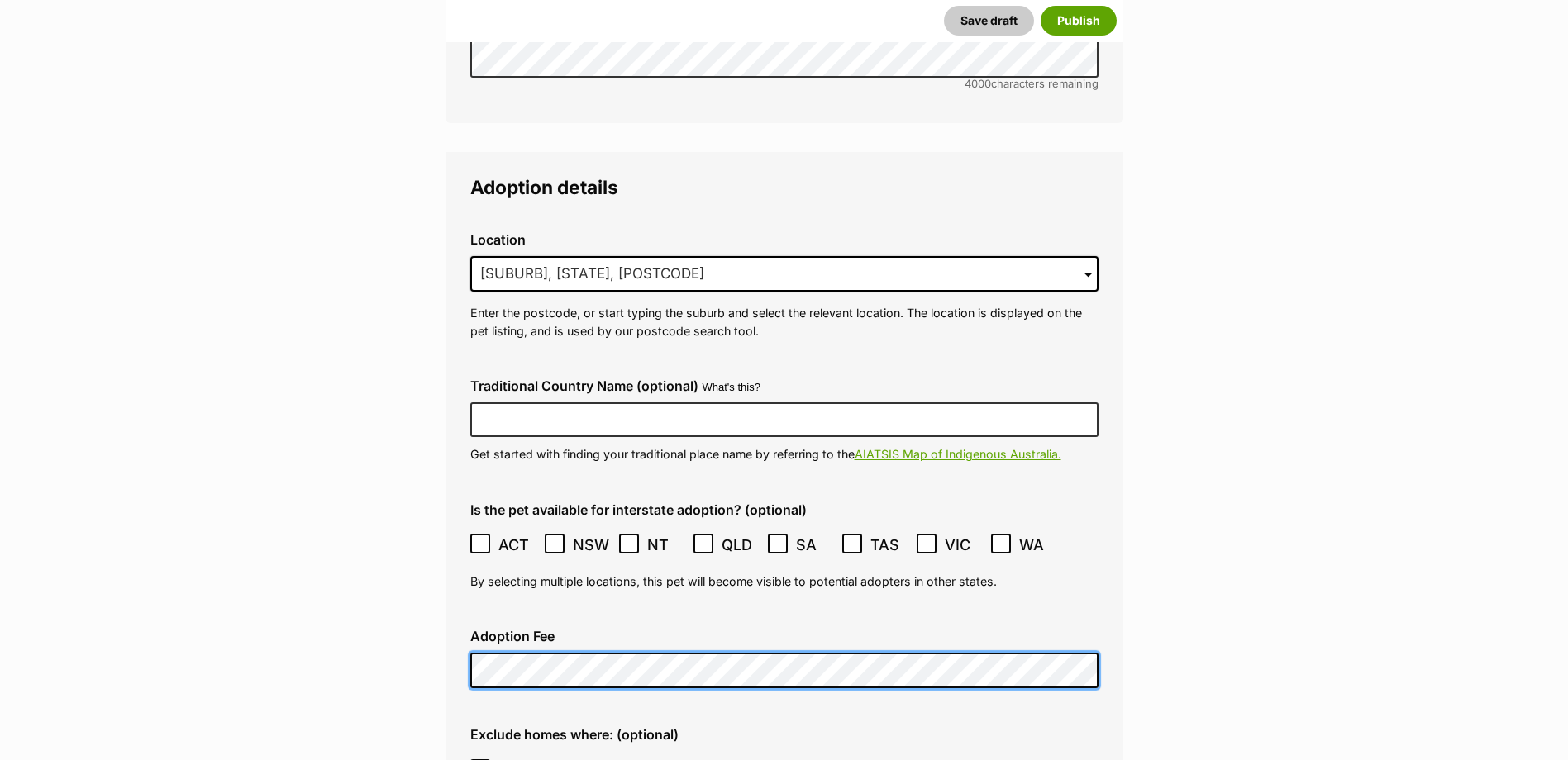 scroll, scrollTop: 3946, scrollLeft: 0, axis: vertical 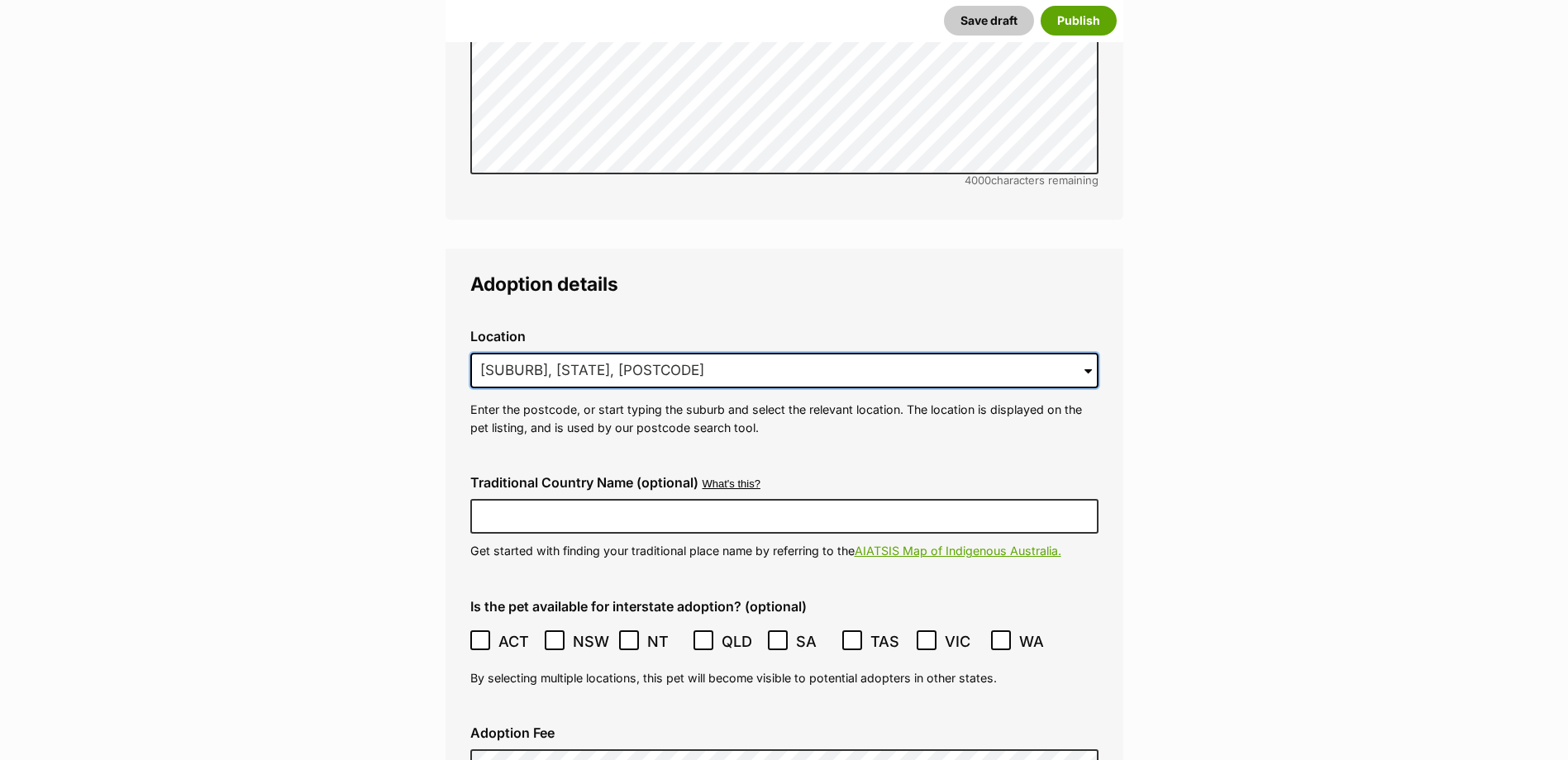 drag, startPoint x: 670, startPoint y: 387, endPoint x: 164, endPoint y: 343, distance: 507.90944 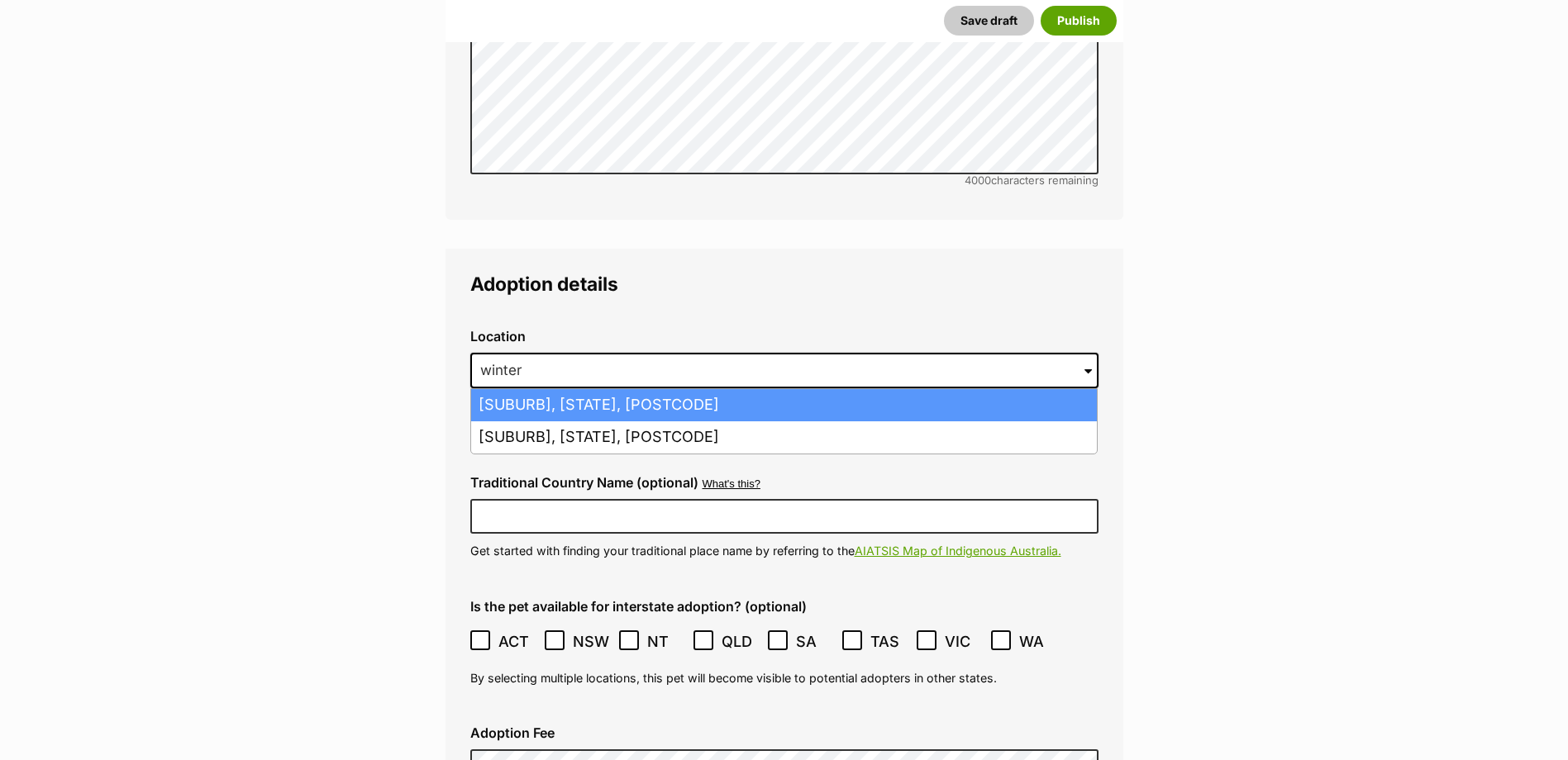 click on "Winter Valley, Victoria, 3358" at bounding box center [784, 405] 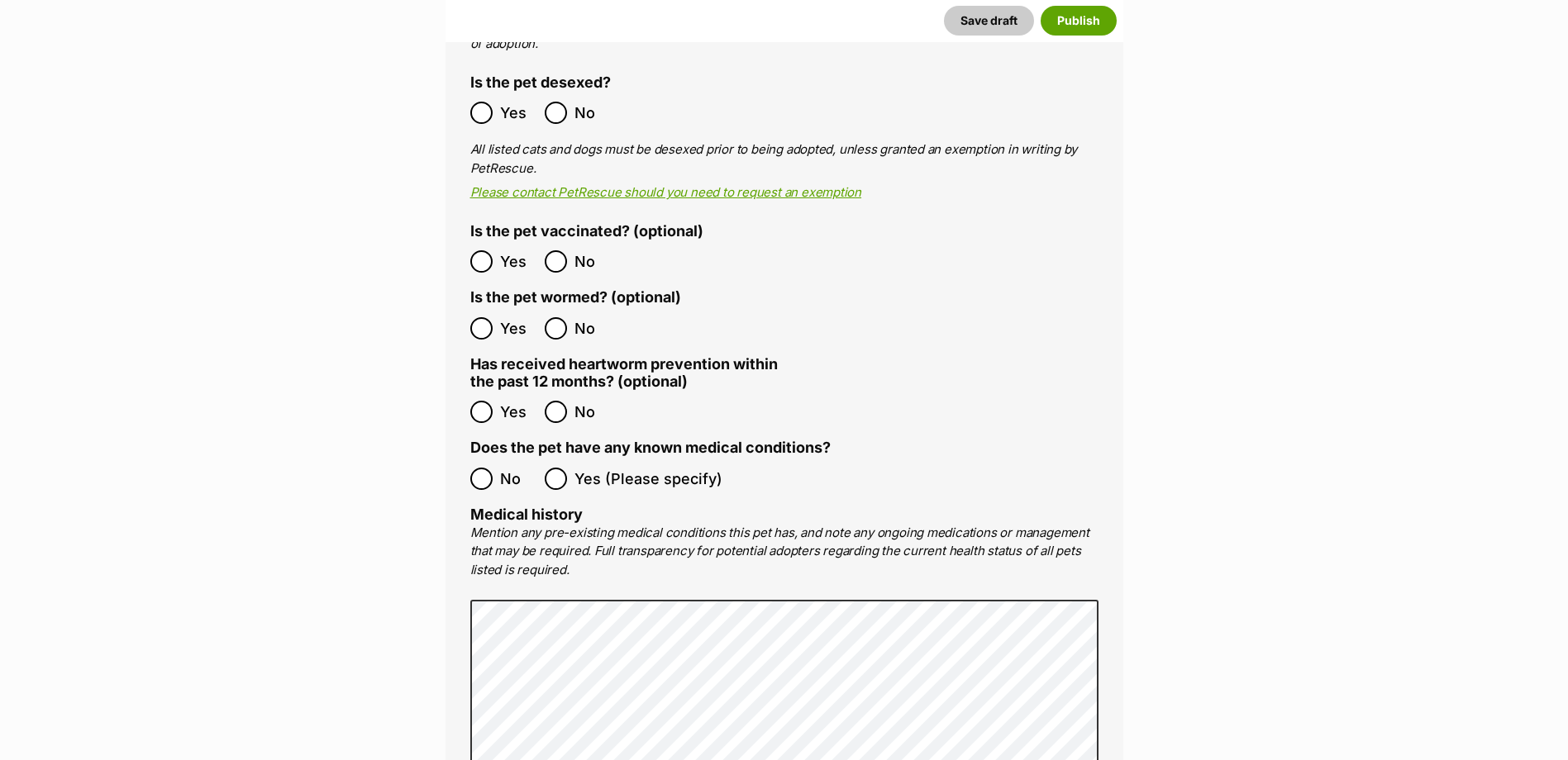 scroll, scrollTop: 3120, scrollLeft: 0, axis: vertical 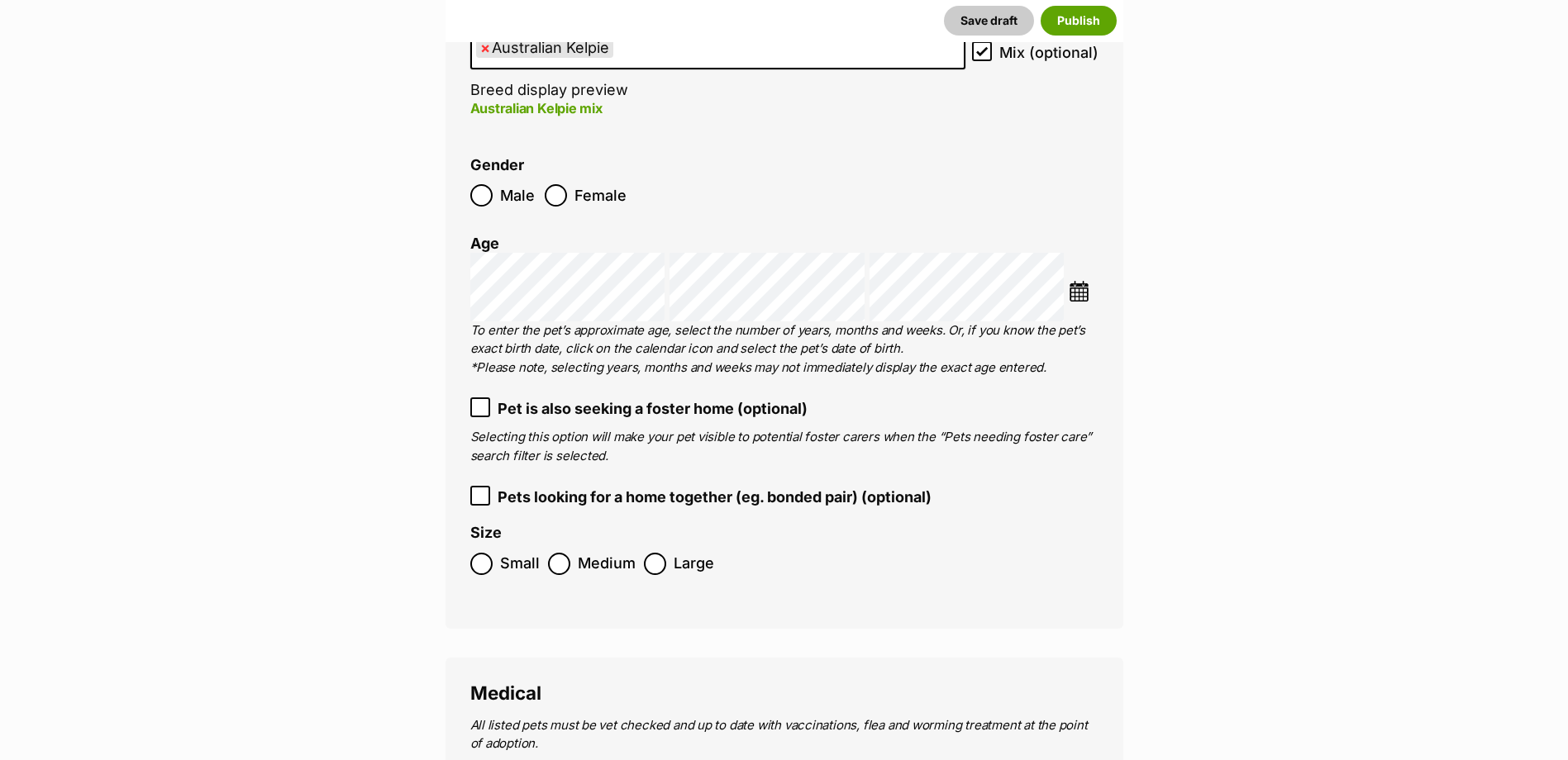 click at bounding box center (1079, 291) 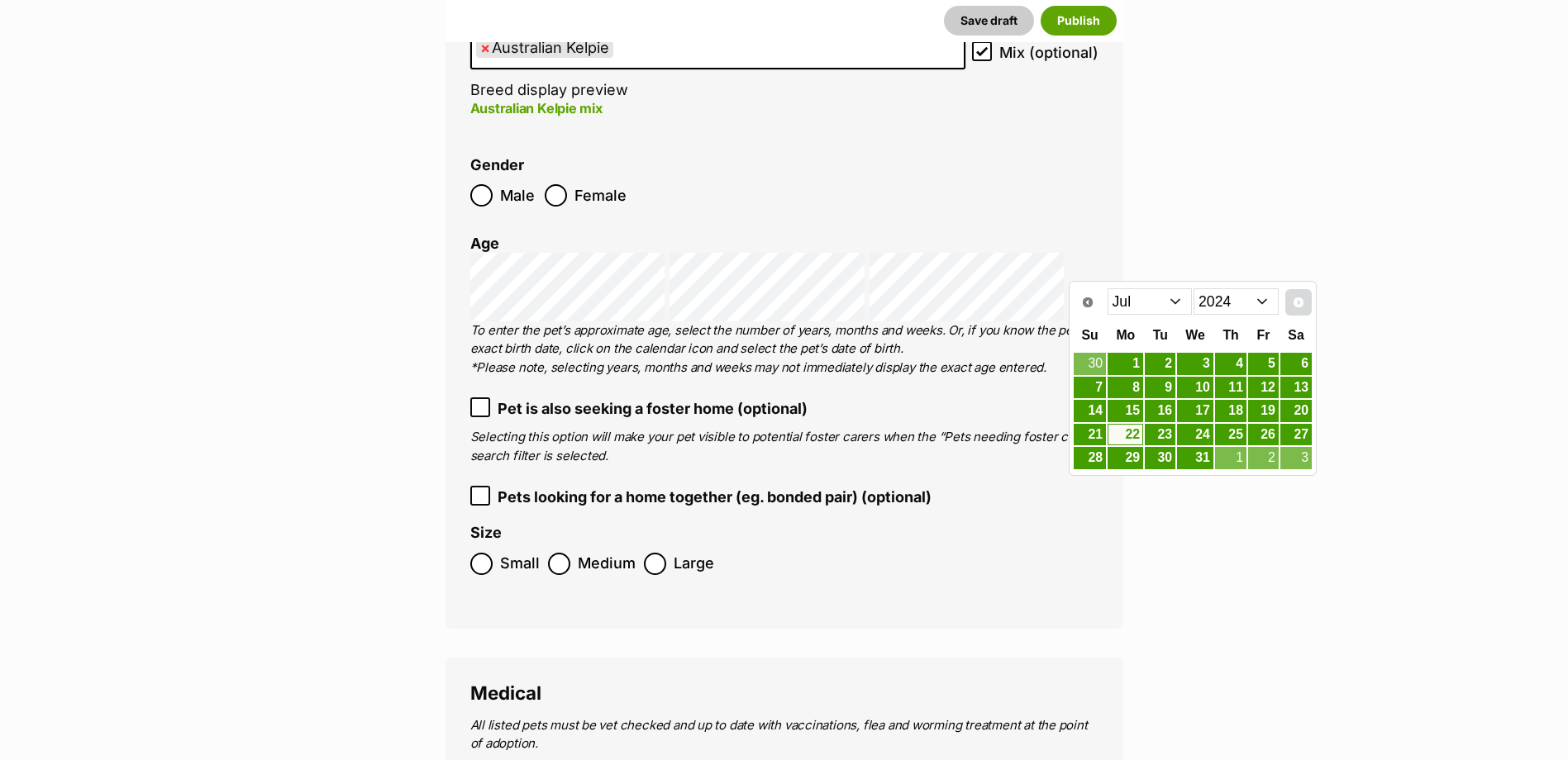 click on "Next" at bounding box center [1299, 302] 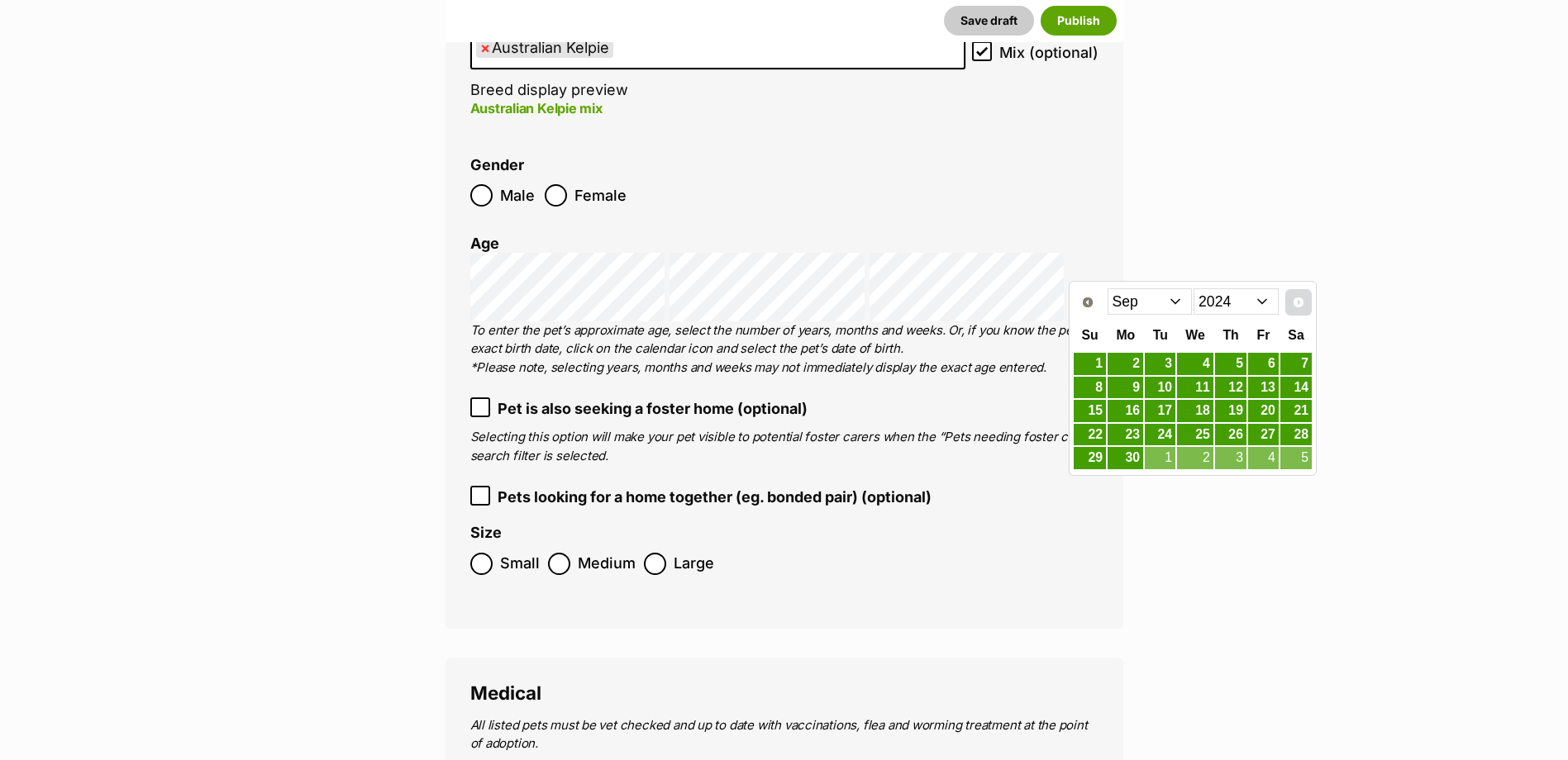 click on "Next" at bounding box center [1299, 302] 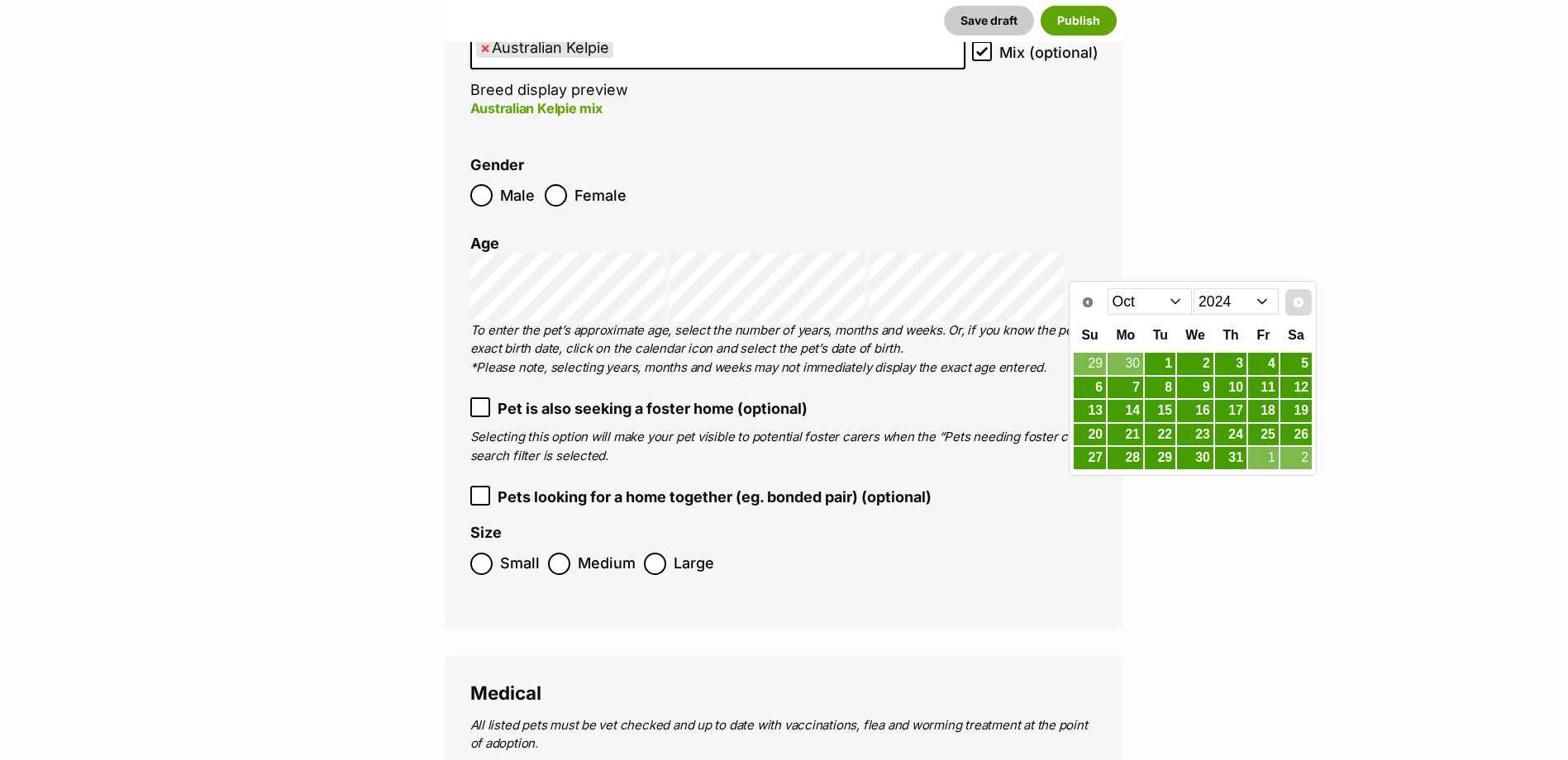 click on "Next" at bounding box center [1299, 302] 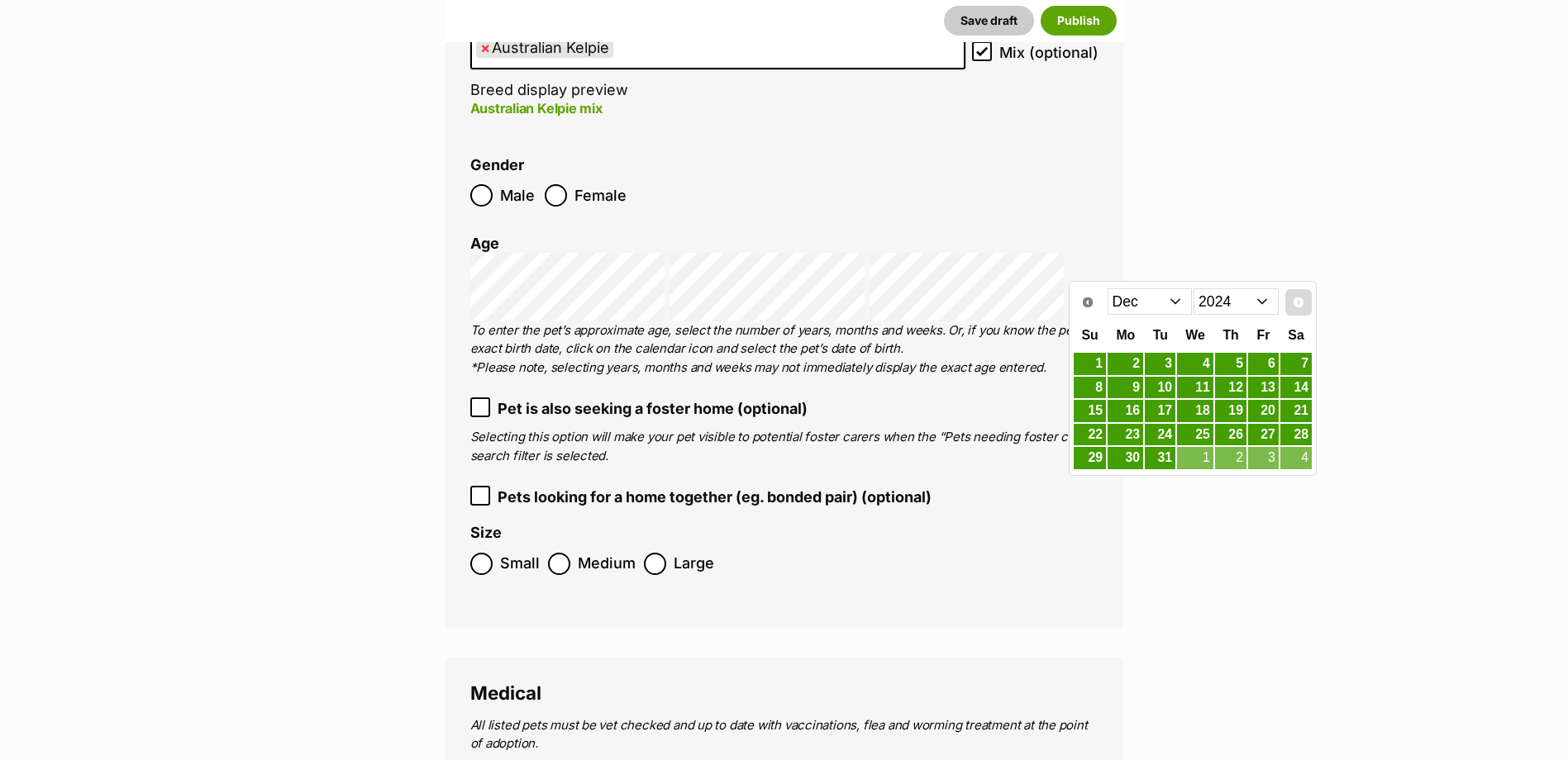 click on "Next" at bounding box center [1299, 302] 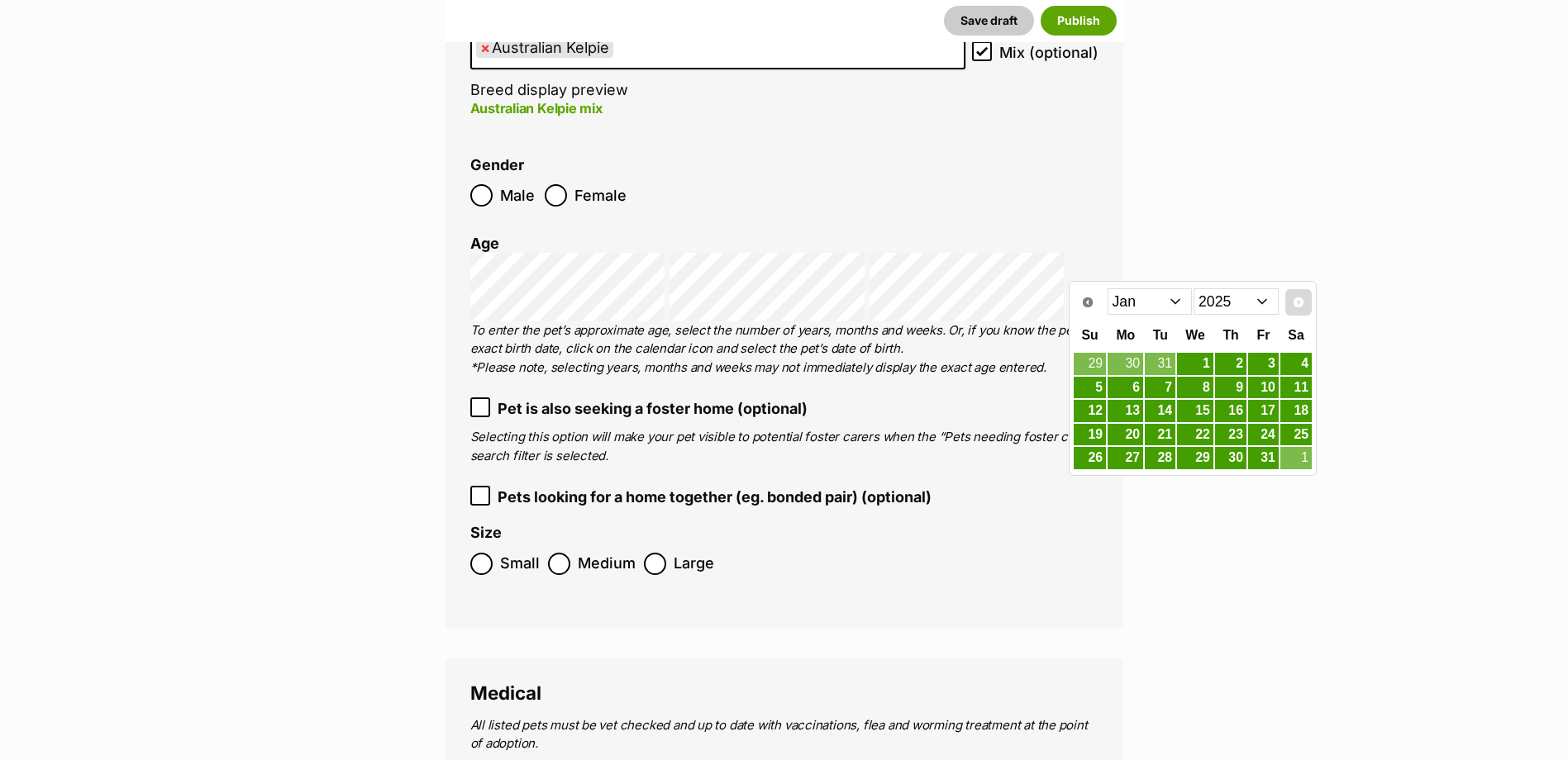 click on "Next" at bounding box center [1299, 302] 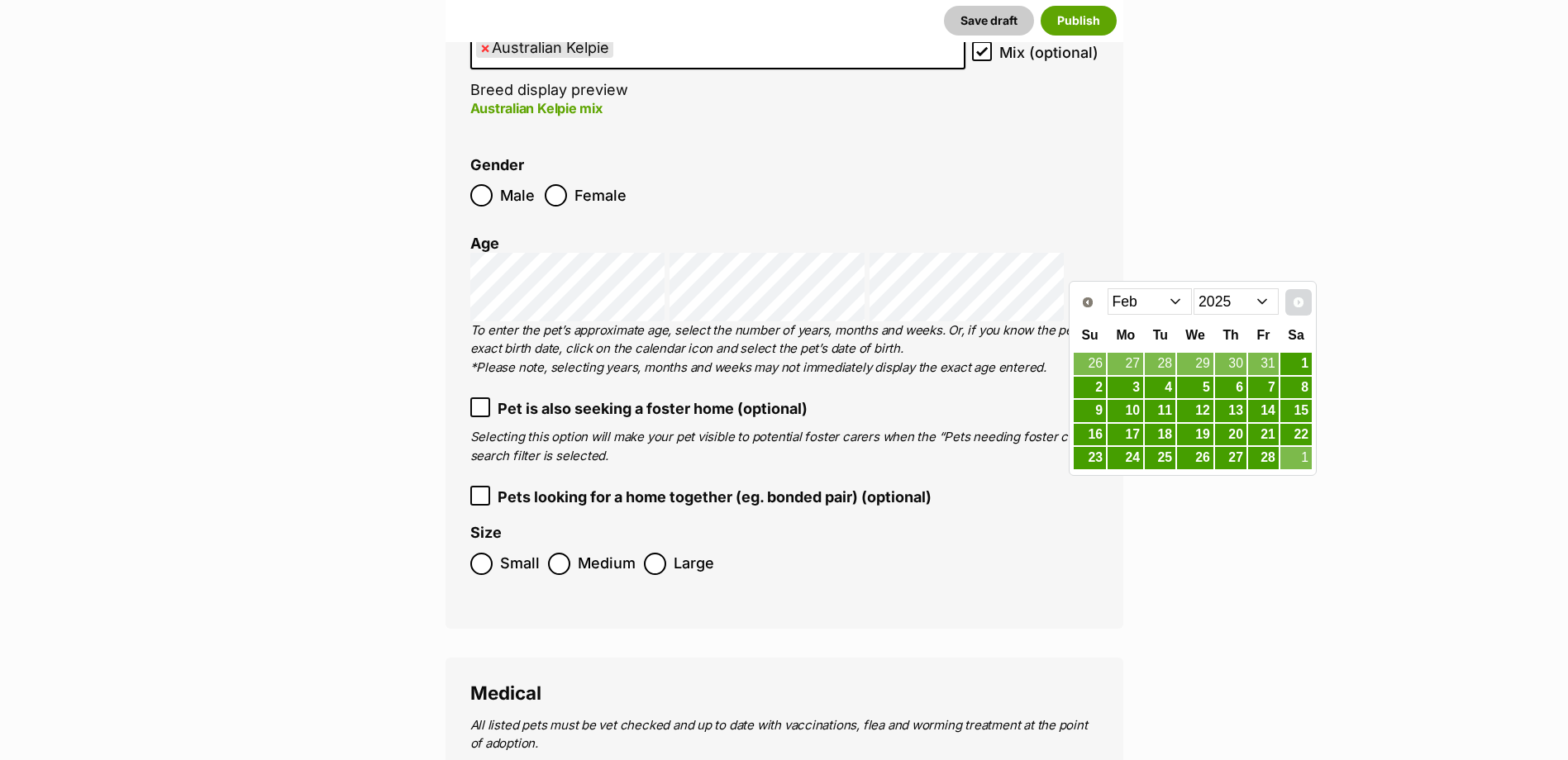 click on "Next" at bounding box center [1299, 302] 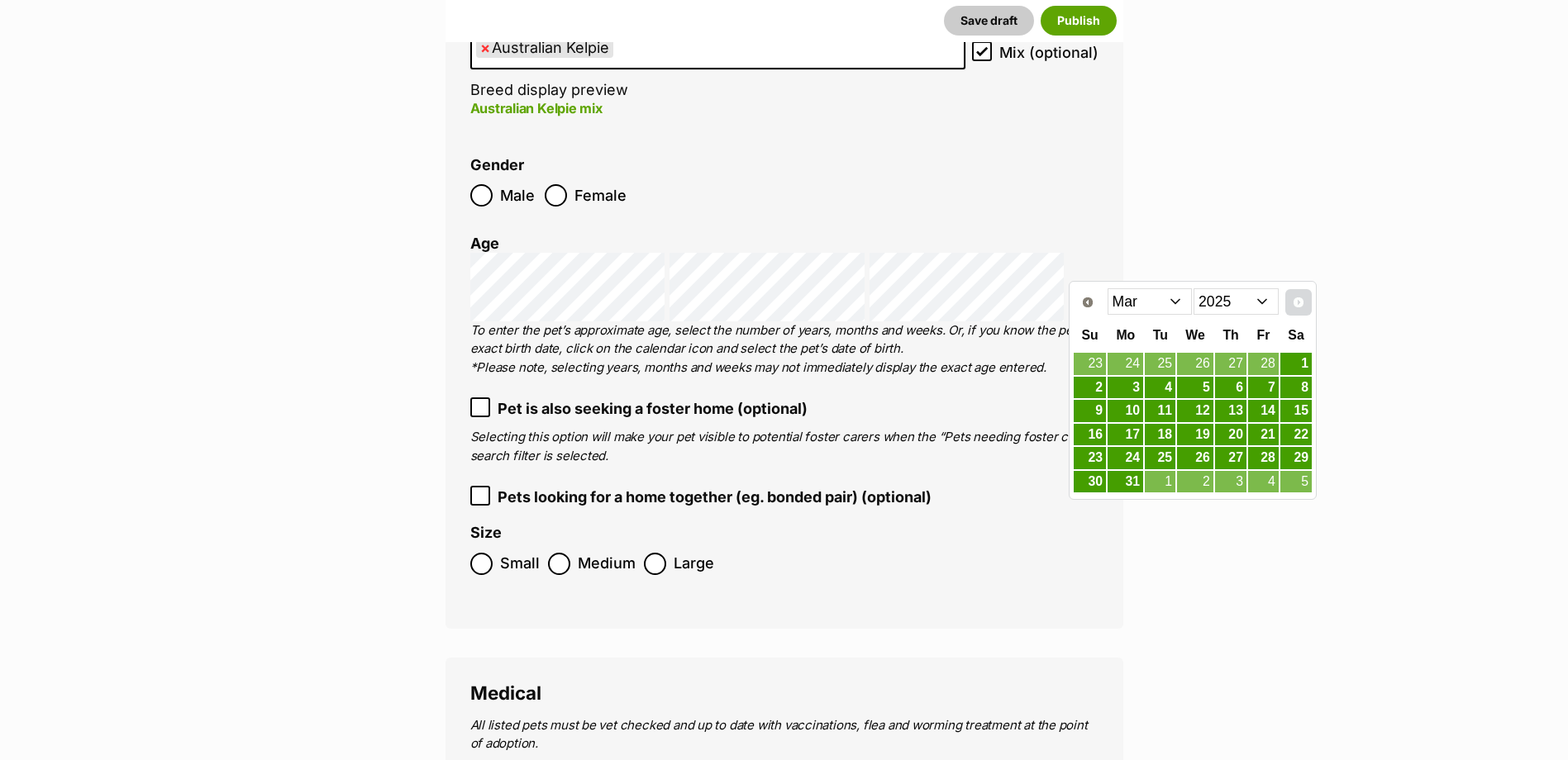click on "Next" at bounding box center [1299, 302] 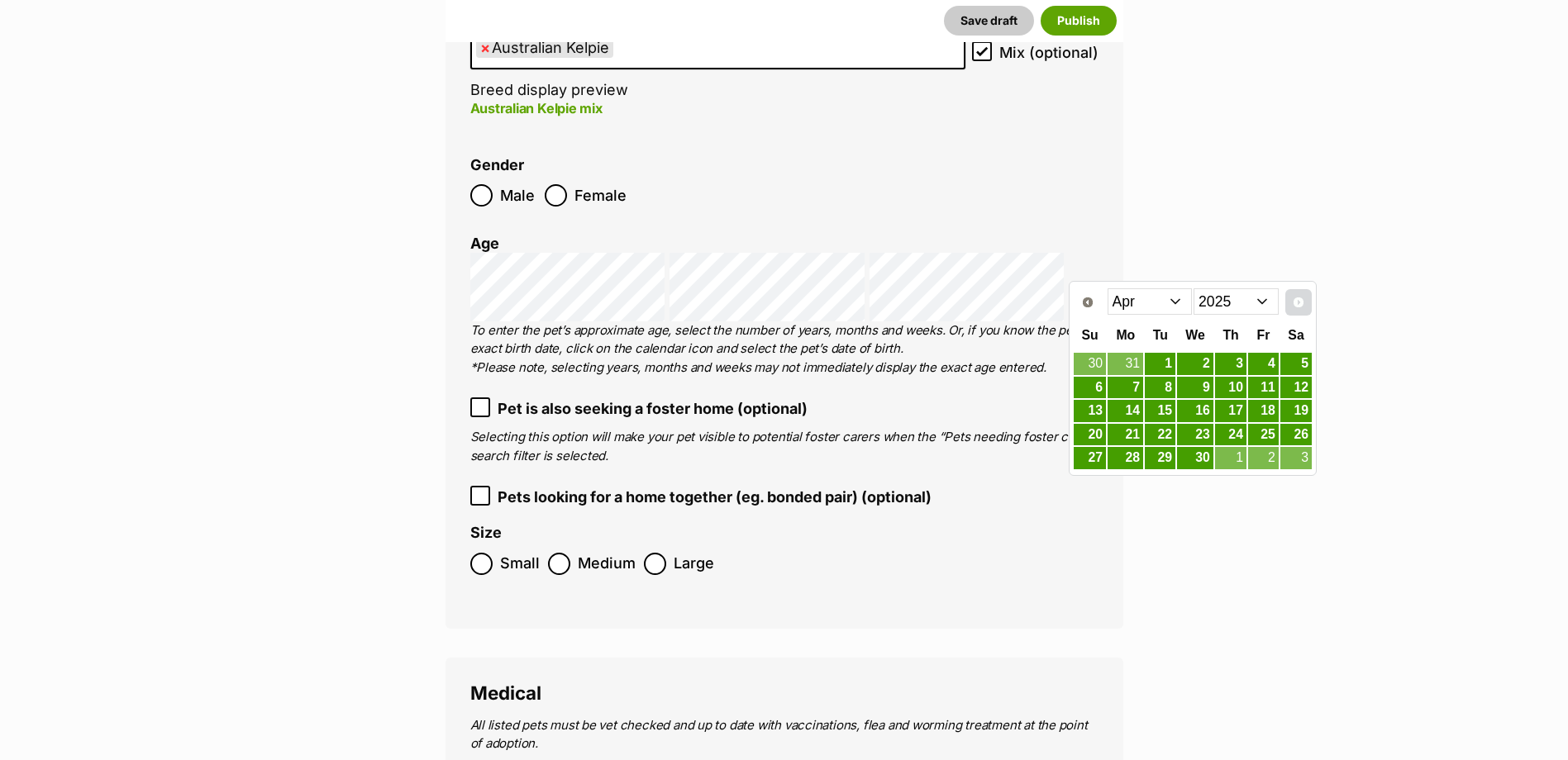 click on "Next" at bounding box center [1299, 302] 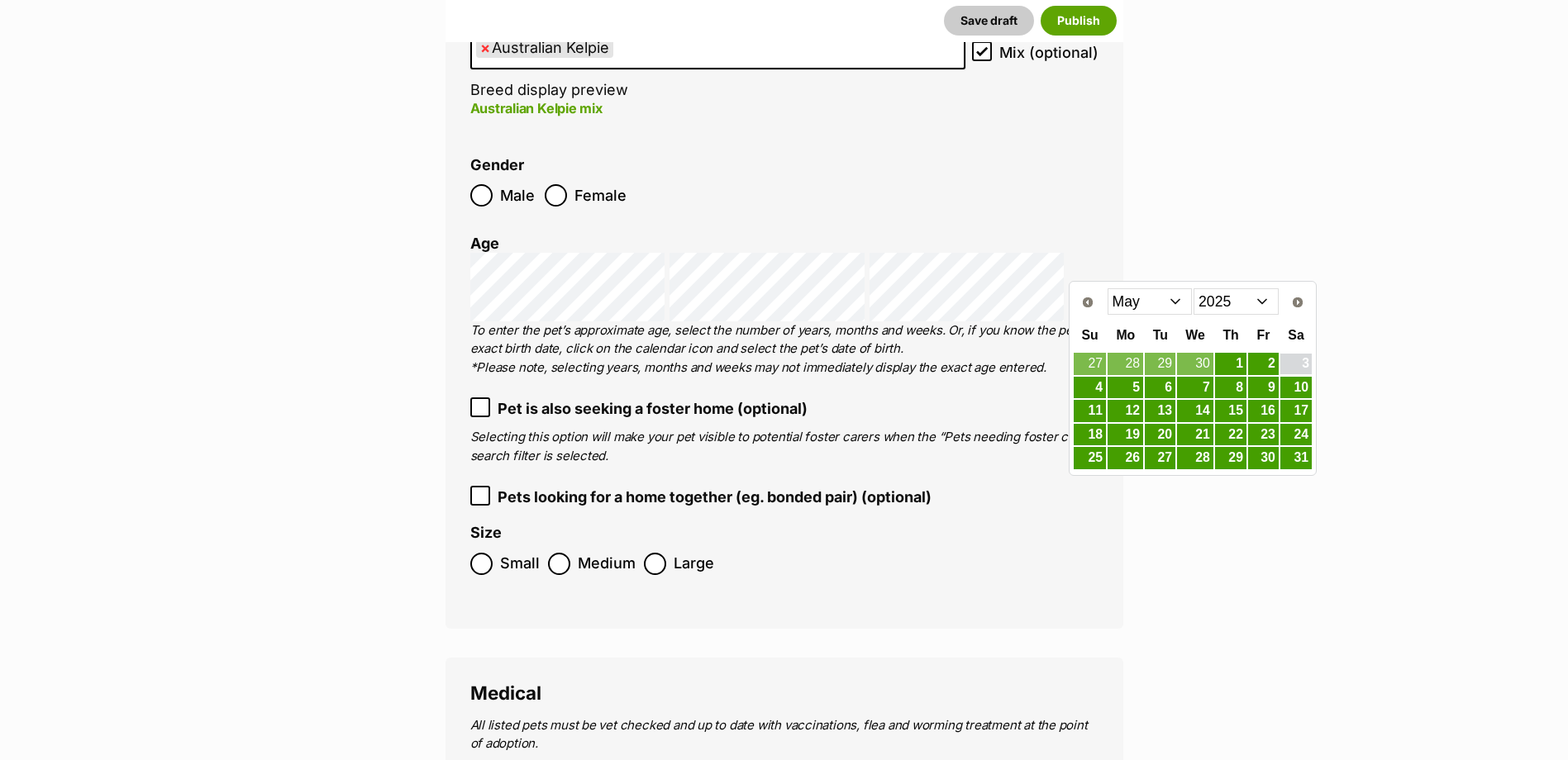 click on "3" at bounding box center (1296, 363) 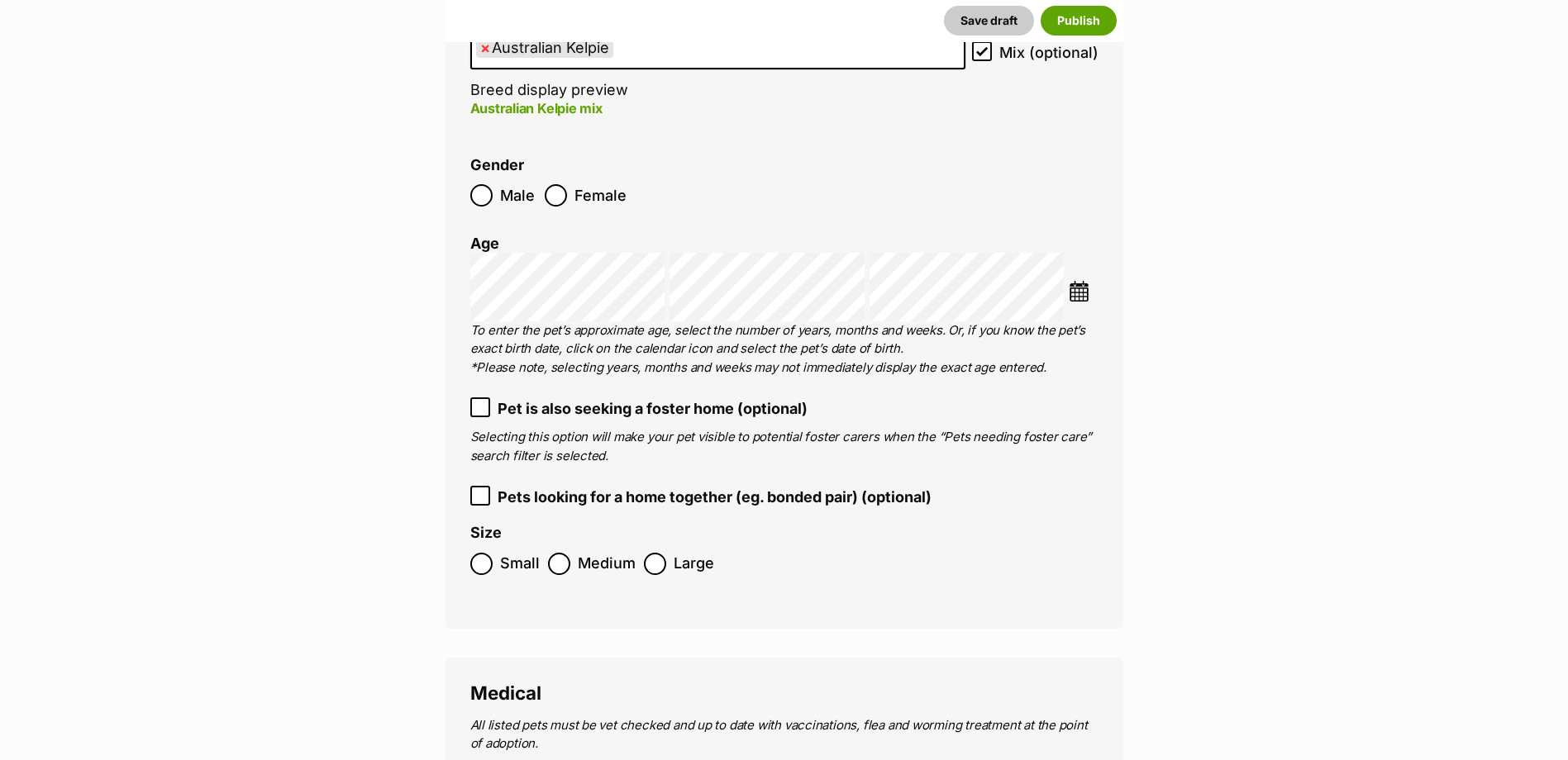 click on "×" at bounding box center [485, 47] 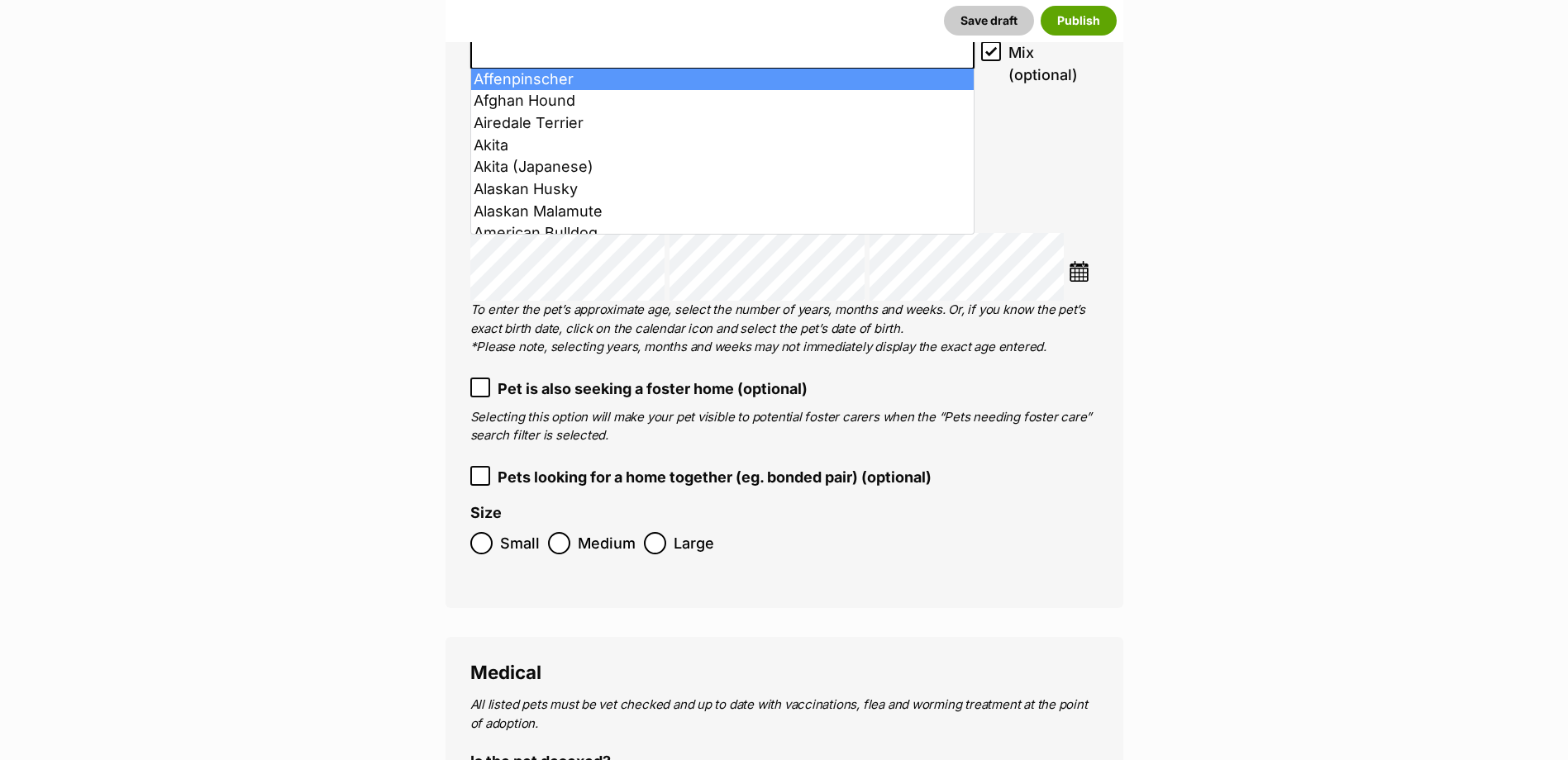 click at bounding box center [722, 46] 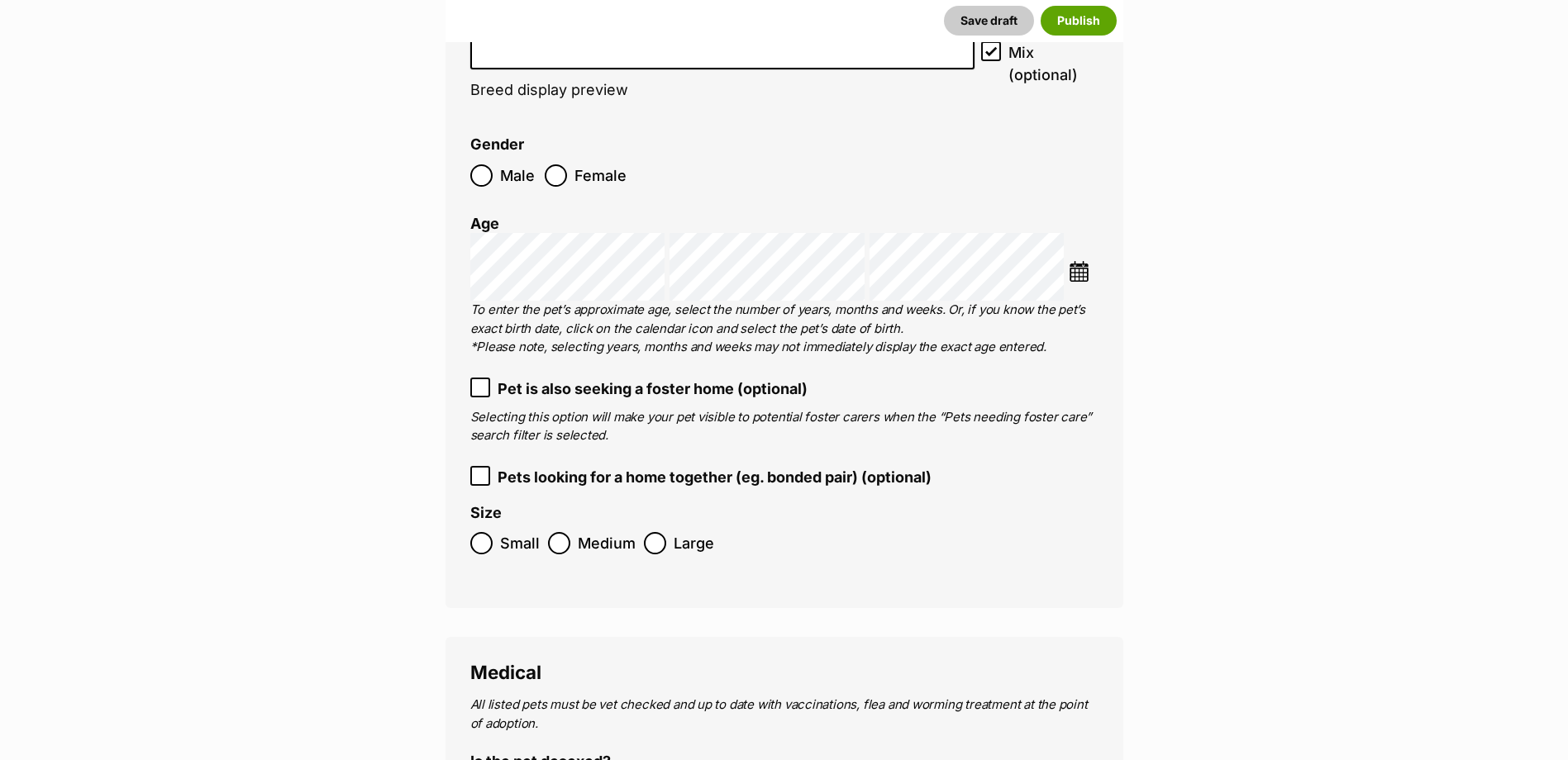 click at bounding box center (722, 46) 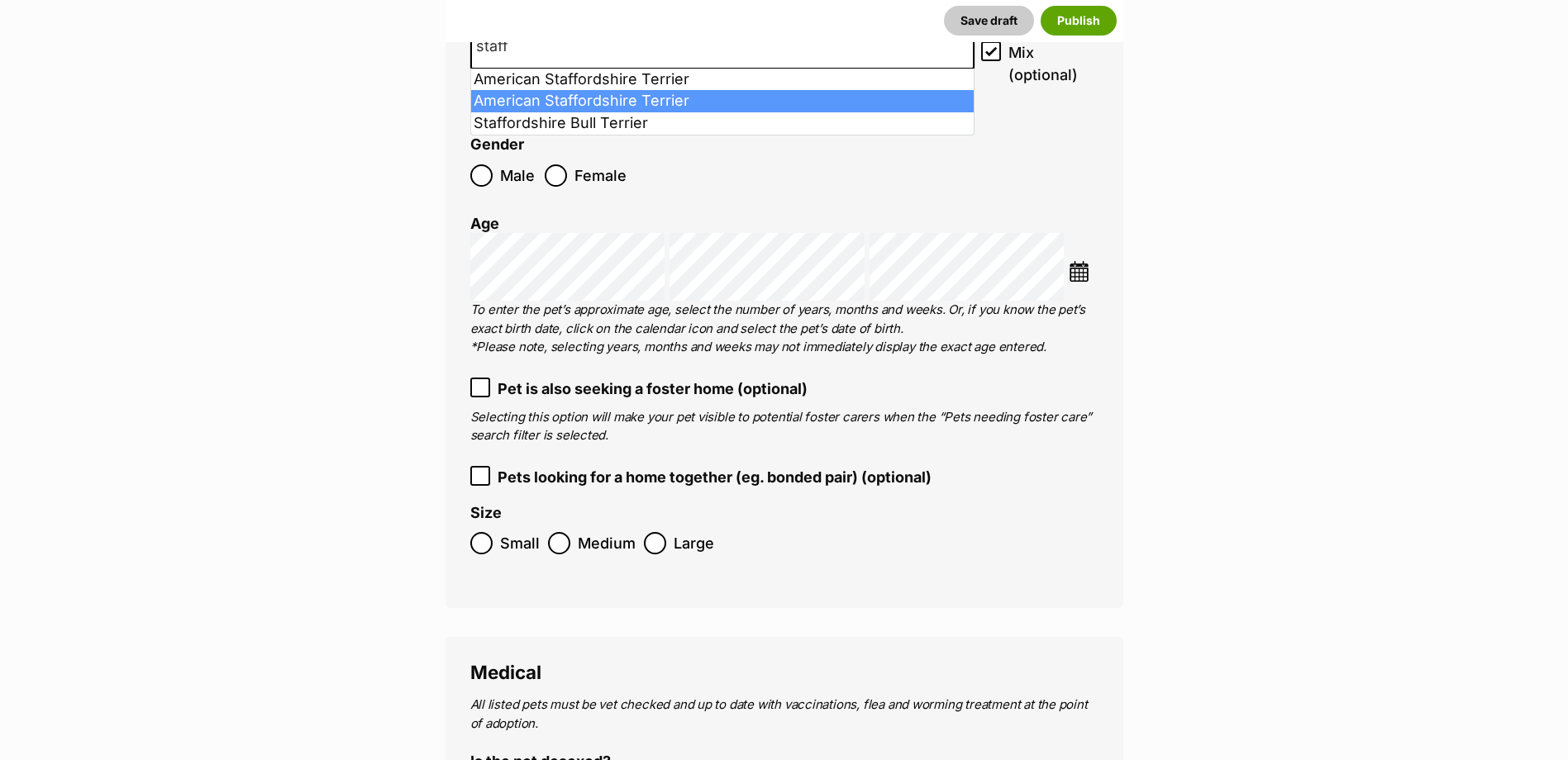 type on "staff" 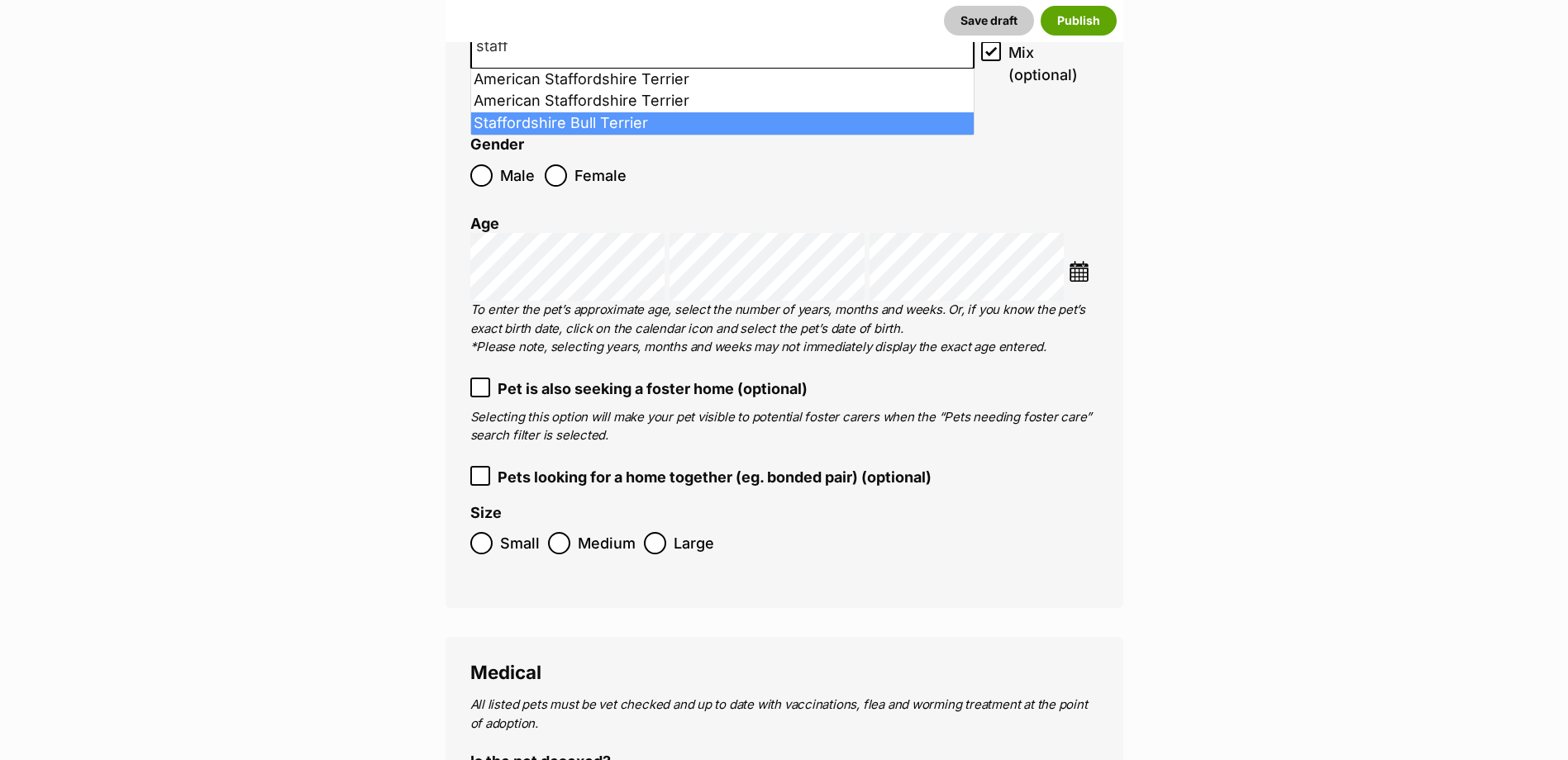 select on "198" 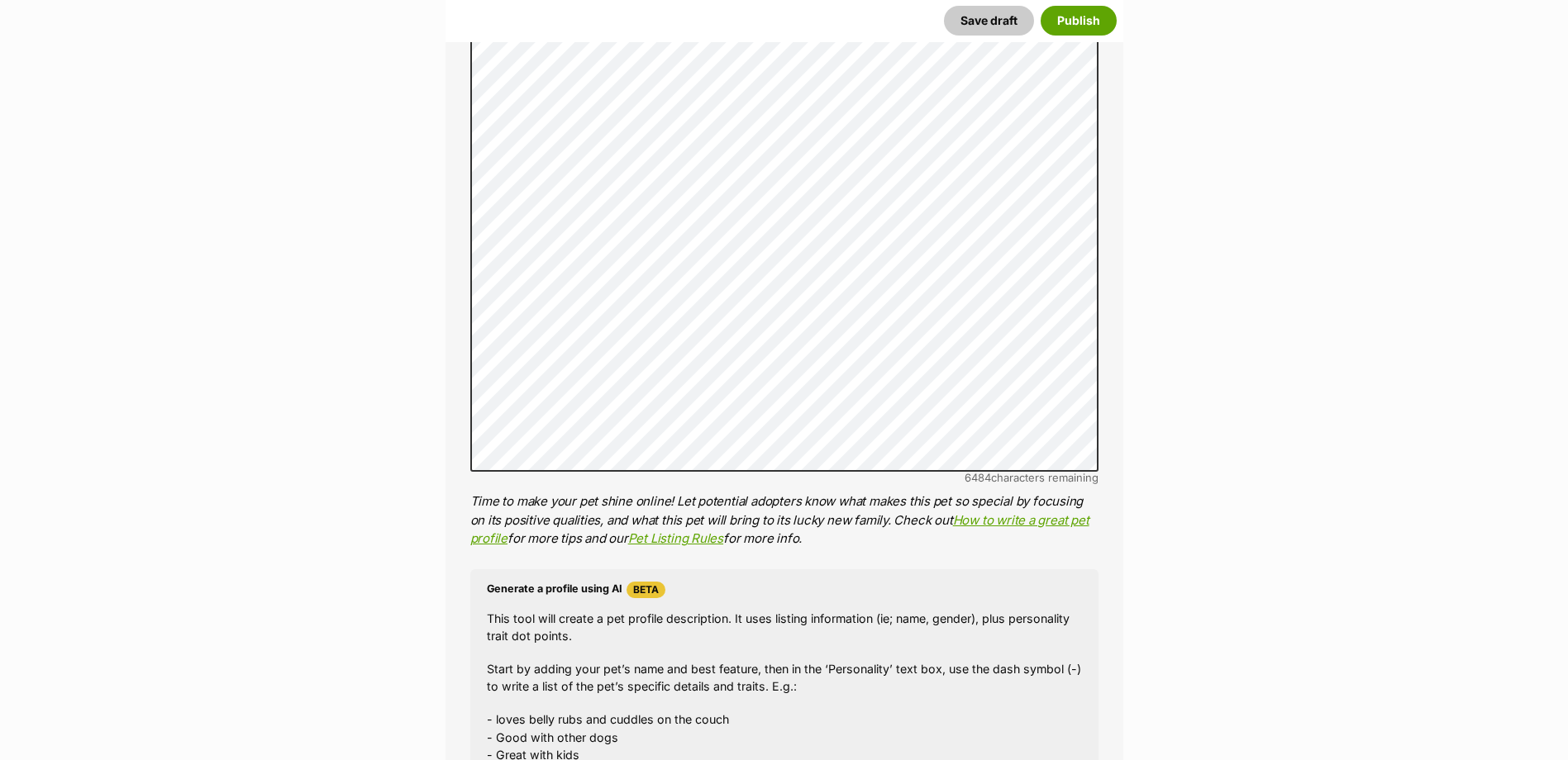 scroll, scrollTop: 1303, scrollLeft: 0, axis: vertical 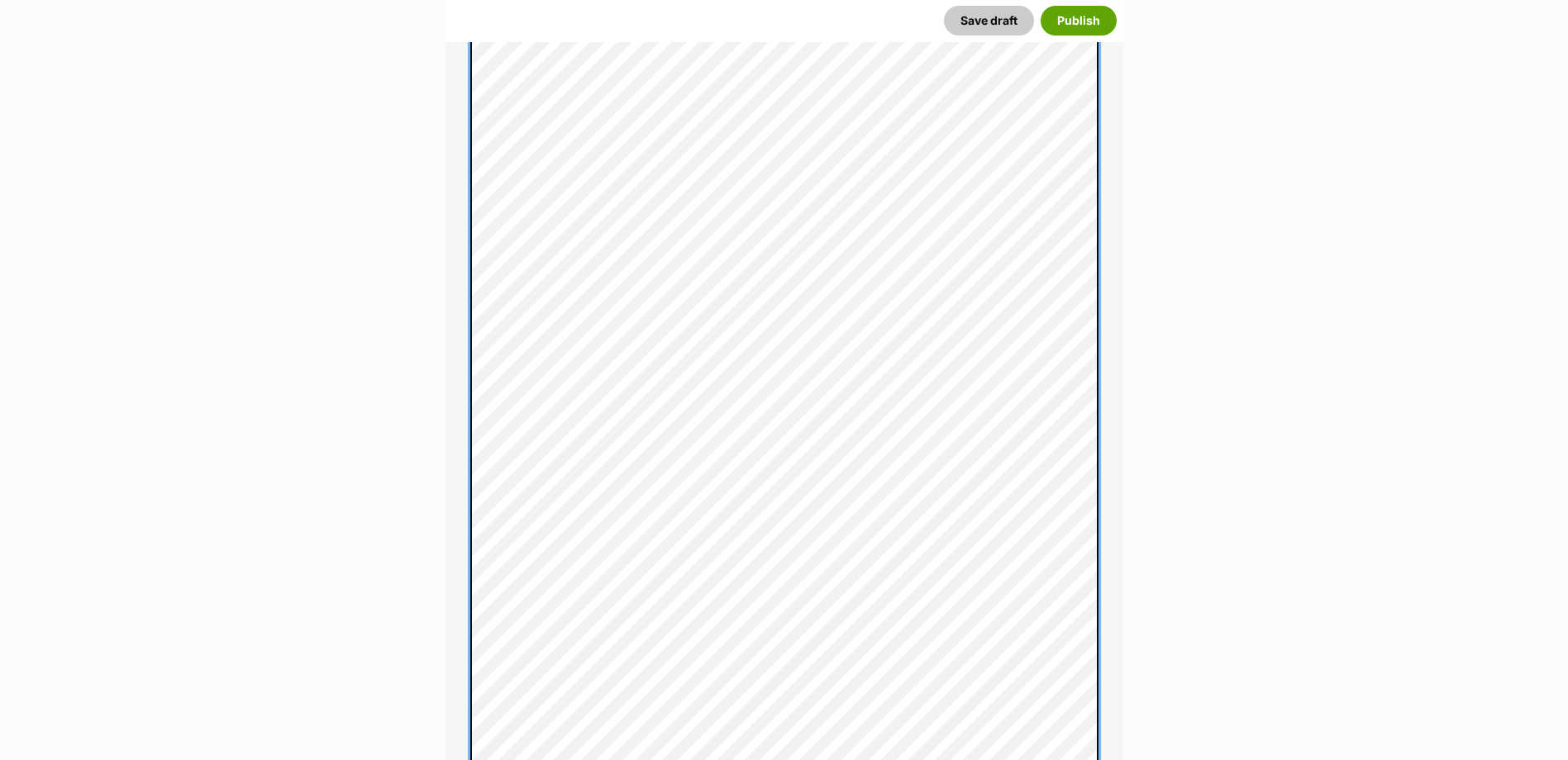 click on "About This Pet Name
Henlo there, it looks like you might be using the pet name field to indicate that this pet is now on hold - we recommend updating the status to on hold from the listing page instead!
Every pet deserves a name. If you don’t know the pet’s name, make one up! It can be something simple and sweet like ‘Fluffy’, or get creative and have some fun with it. A name helps potential adopters connect with the pet.
Species Dog
Best feature (optional)
The ‘Best Feature’ is a short phrase (25 characters or less) that summarises a positive feature or characteristic that will help the pet stand out - for example “Good with kids” or “I’m cat-friendly!” or “I love the car” etc. This appears below the pet’s name in the search results, and on the pet’s profile page.
Personality 5848  characters remaining
How to write a great pet profile  for more tips and our  Pet Listing Rules  for more info.
Generate a profile using AI
Beta
." at bounding box center (784, 509) 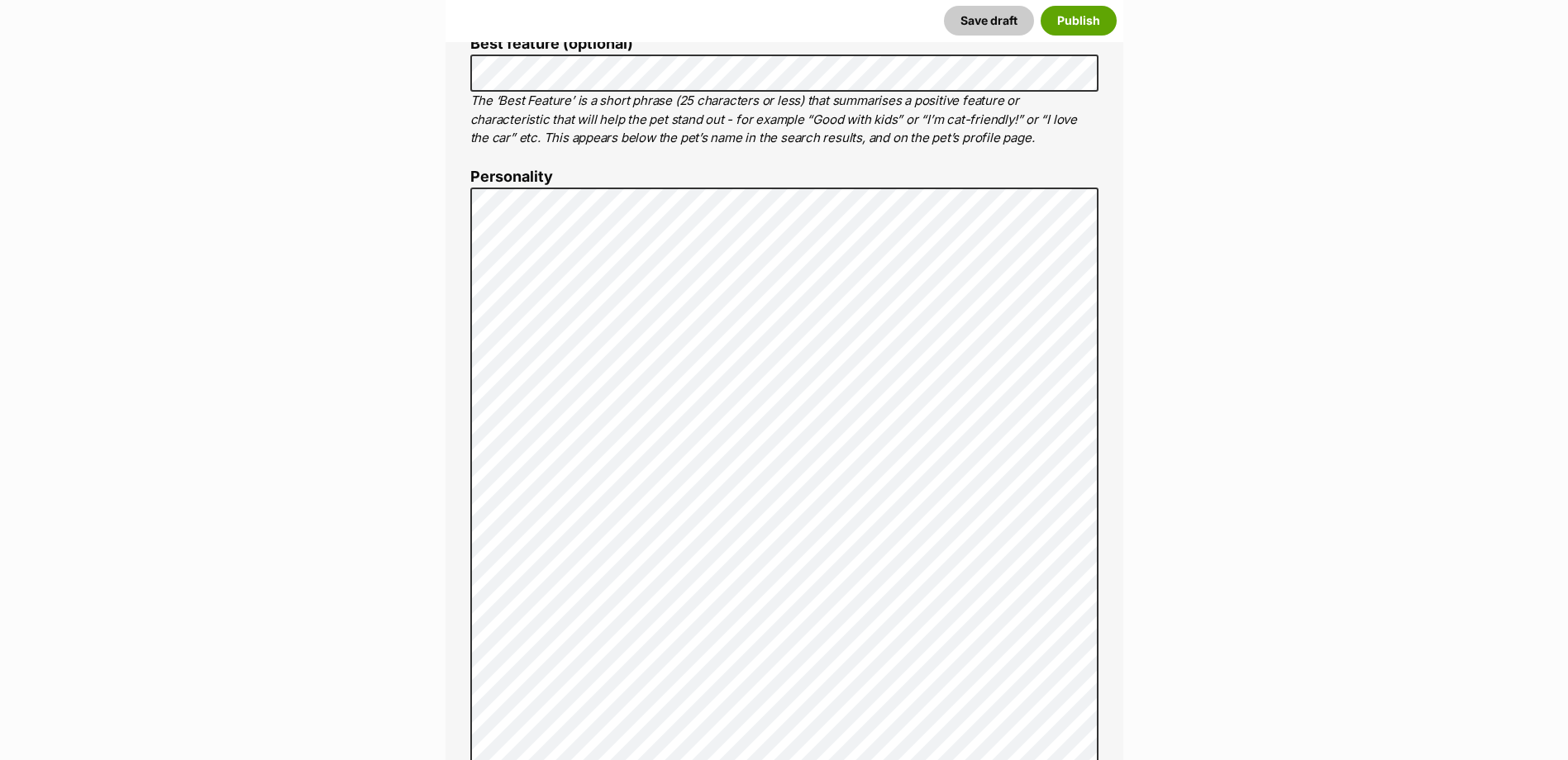 scroll, scrollTop: 819, scrollLeft: 0, axis: vertical 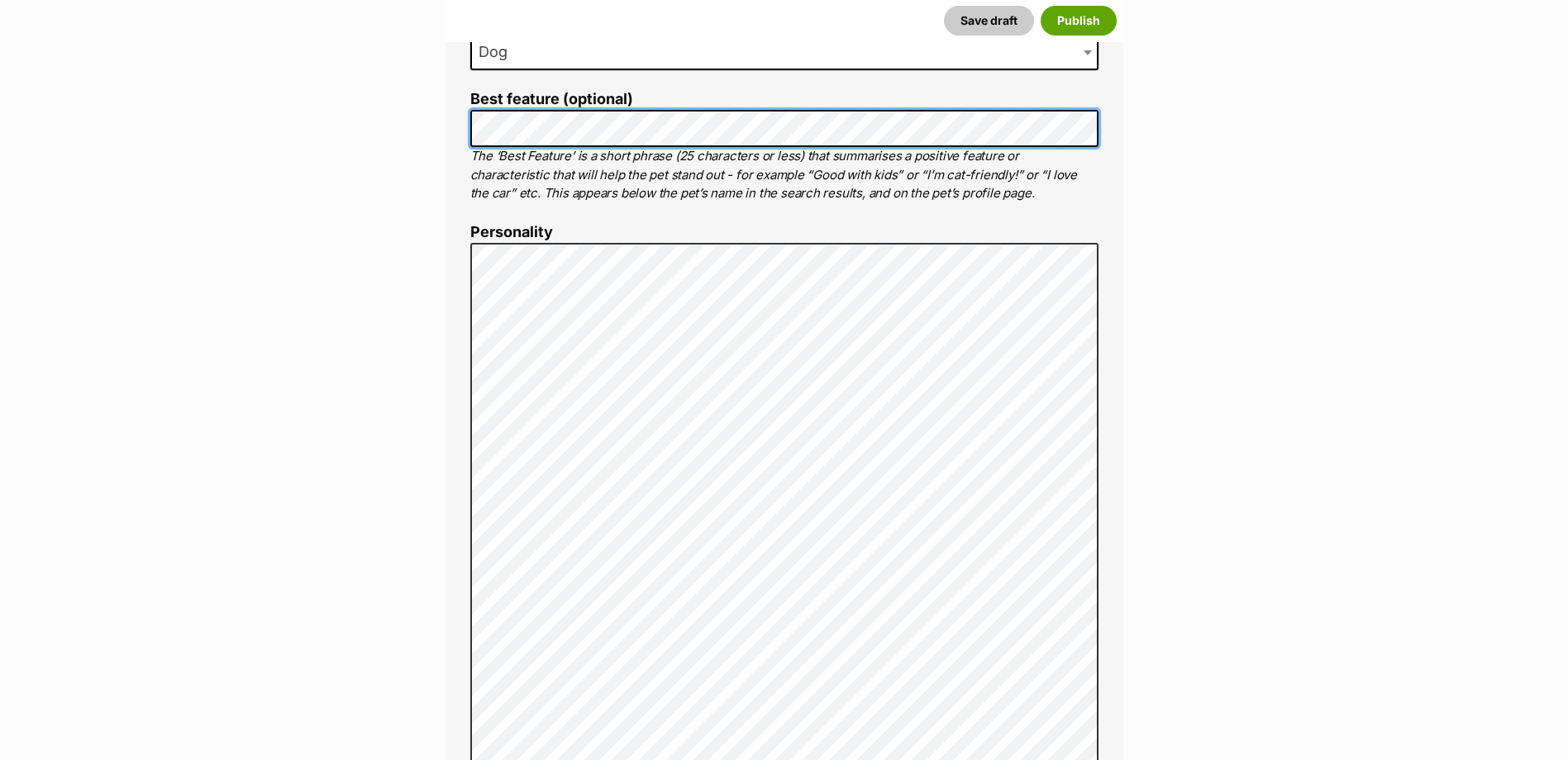 click on "New listing
Listing owner Choose an owner Lynda Smith
The owner of the pet listing is able to edit the listing and manage enquiries with potential adopters. Note:
Group Admins
are also able to edit this pet listing and manage all it's enquiries.
Any time this pet receives new enquiries or messages from potential adopters, we'll also send you an email notification. Members can opt out of receiving these emails via their
notification settings .
About This Pet Name
Henlo there, it looks like you might be using the pet name field to indicate that this pet is now on hold - we recommend updating the status to on hold from the listing page instead!
Every pet deserves a name. If you don’t know the pet’s name, make one up! It can be something simple and sweet like ‘Fluffy’, or get creative and have some fun with it. A name helps potential adopters connect with the pet.
Species Dog
Best feature (optional)
Personality 5917  characters remaining" at bounding box center [784, 3040] 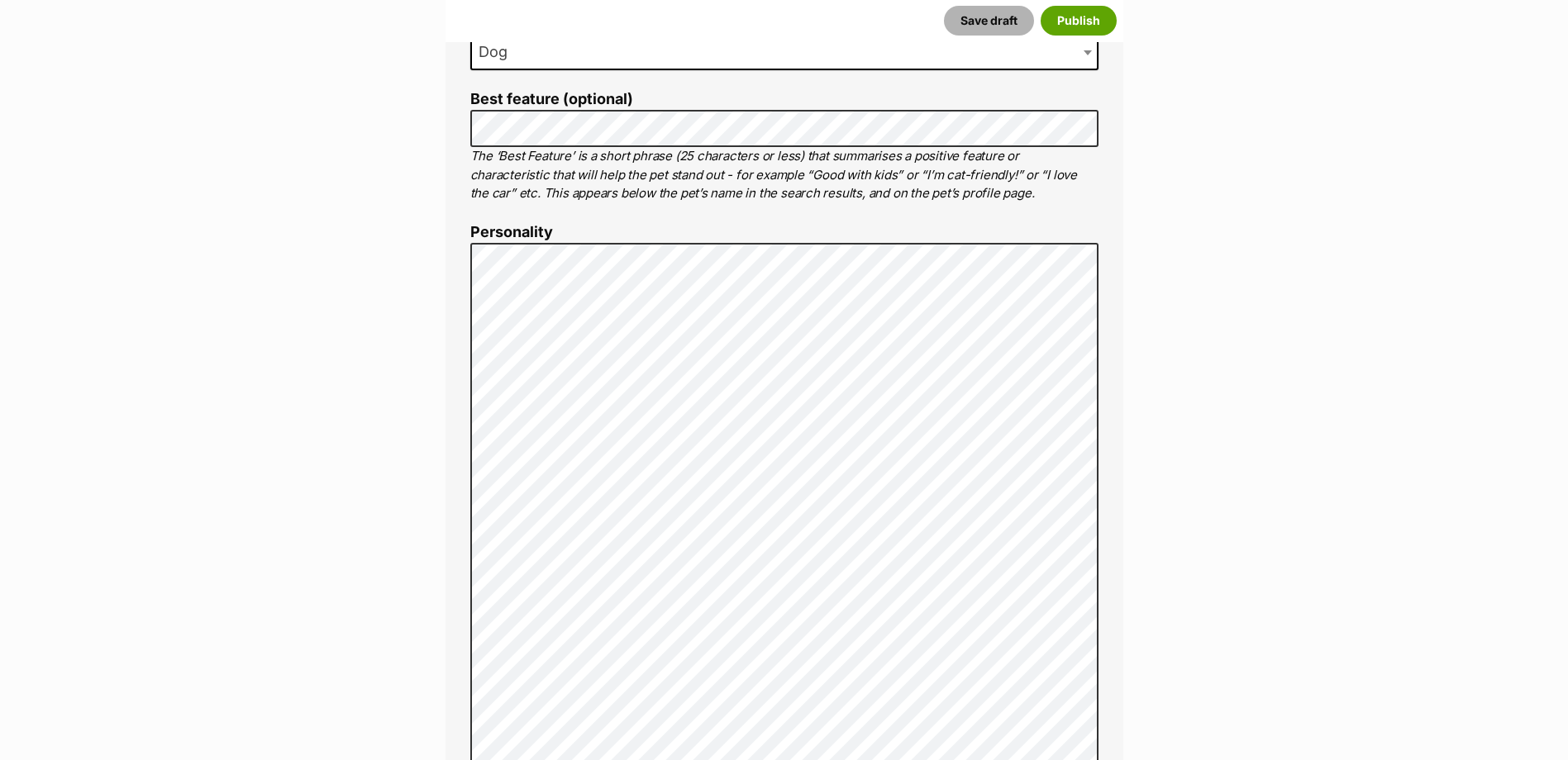 click on "Save draft" at bounding box center [989, 21] 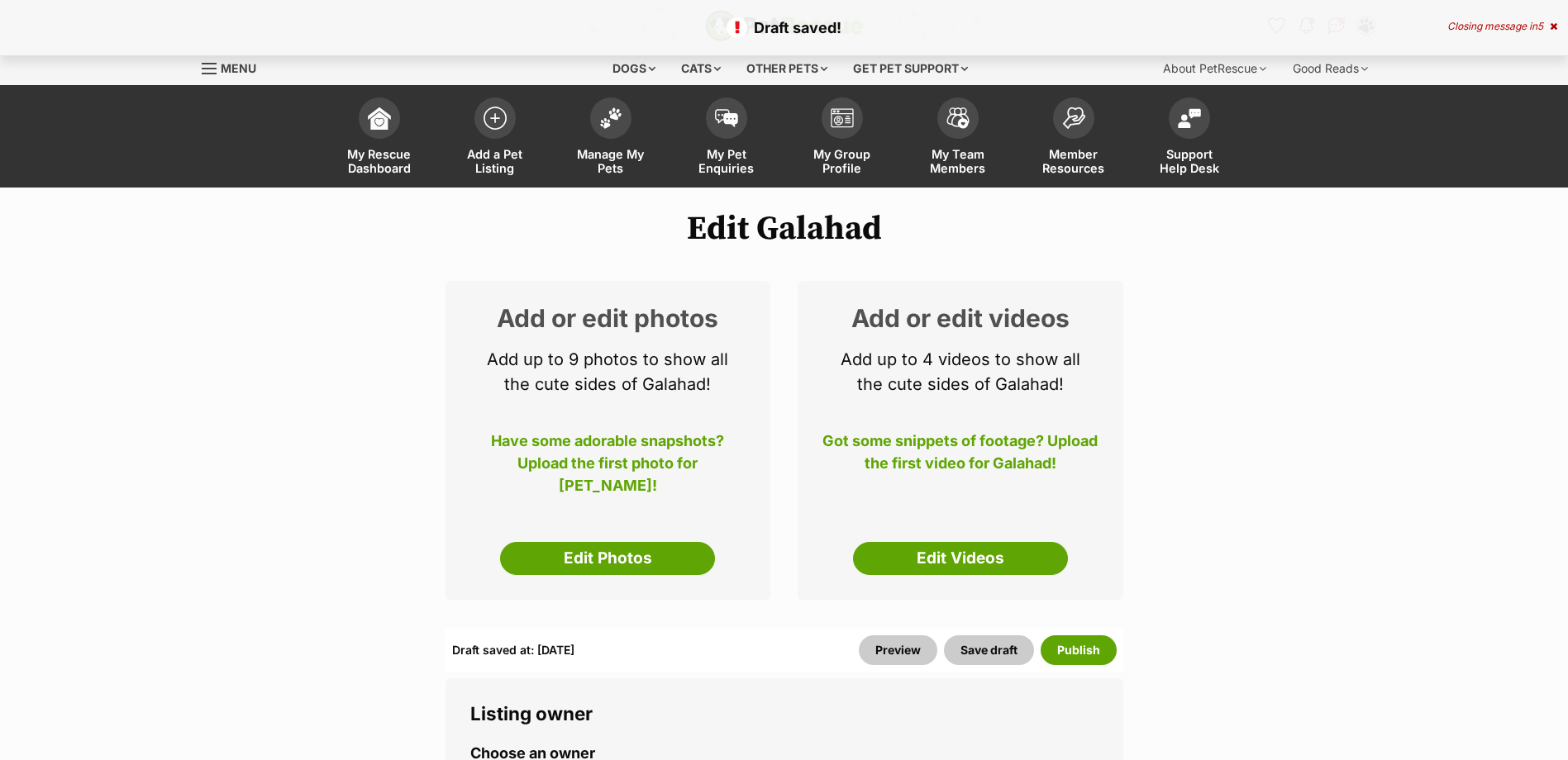 scroll, scrollTop: 0, scrollLeft: 0, axis: both 